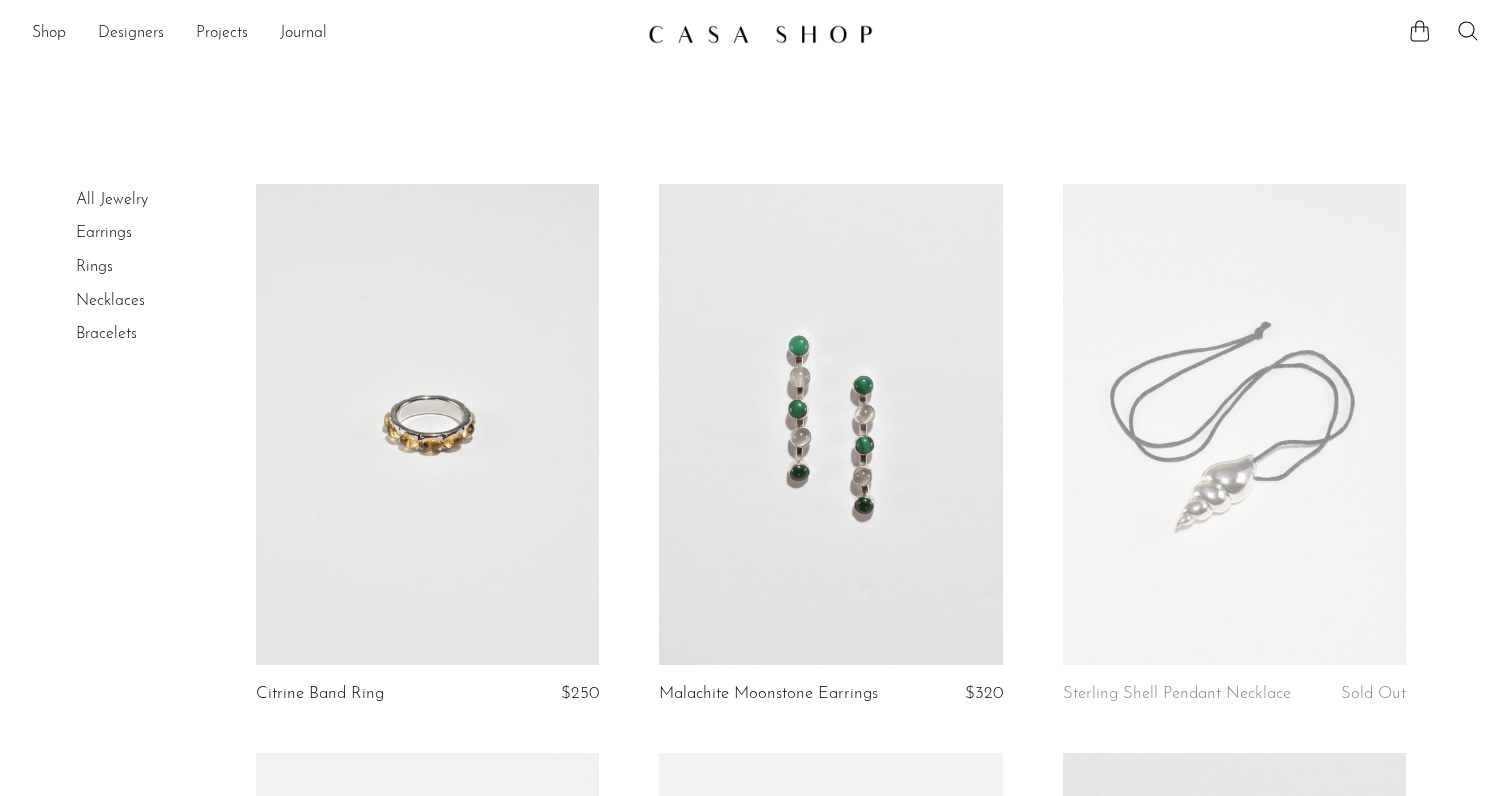 scroll, scrollTop: 0, scrollLeft: 0, axis: both 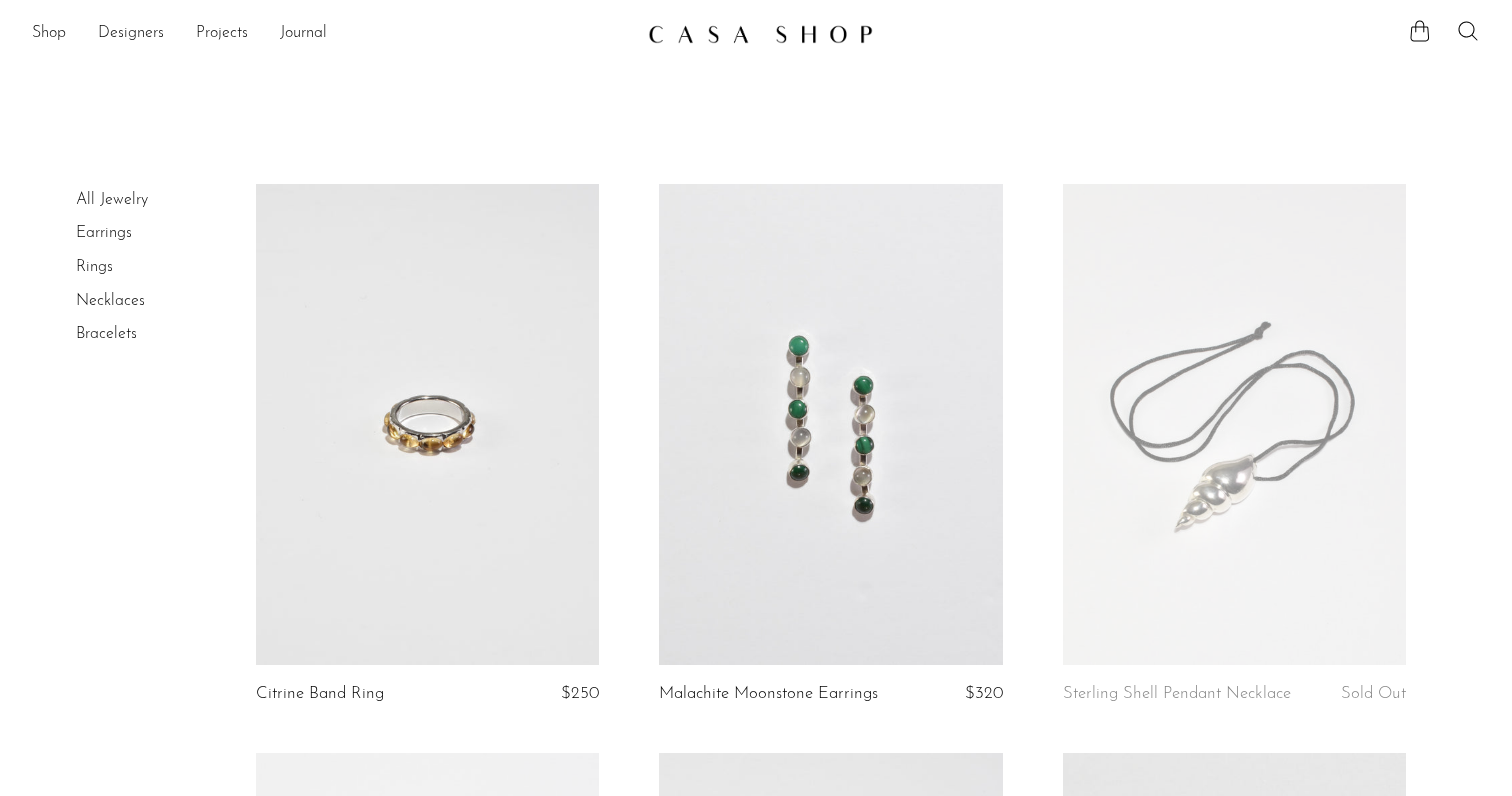 click on "All Jewelry" at bounding box center [112, 200] 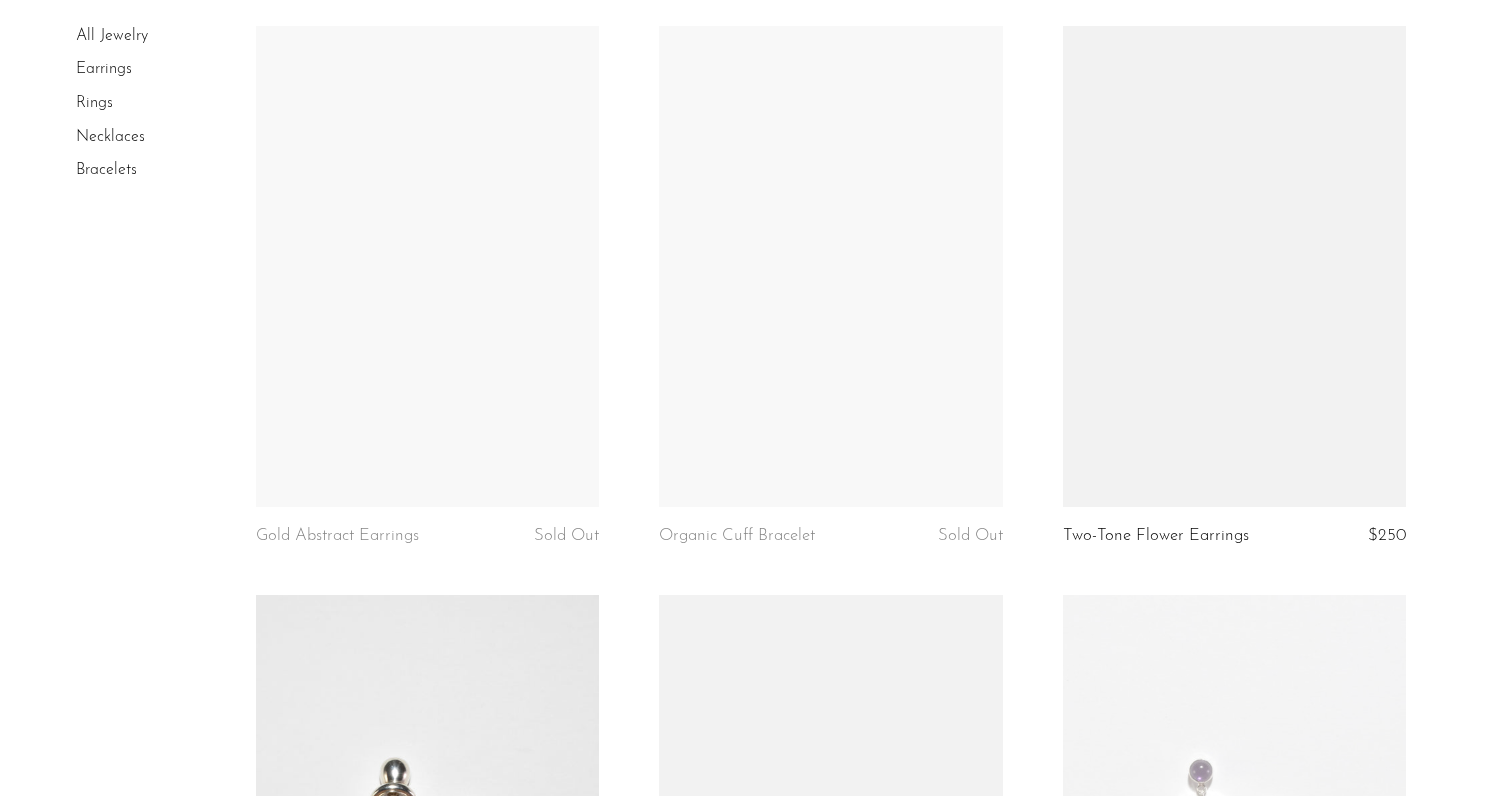 scroll, scrollTop: 1876, scrollLeft: 0, axis: vertical 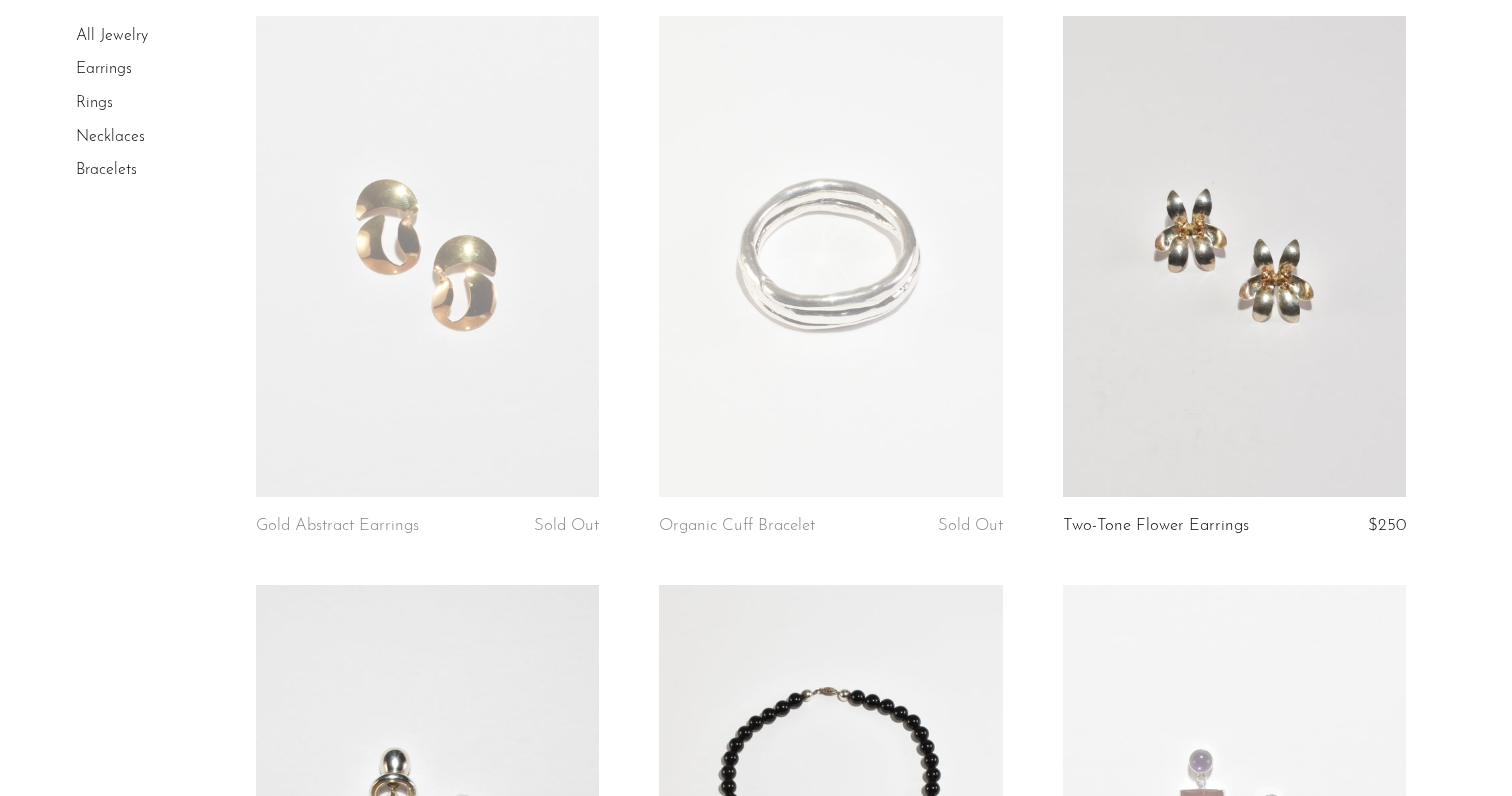 click at bounding box center (1235, 256) 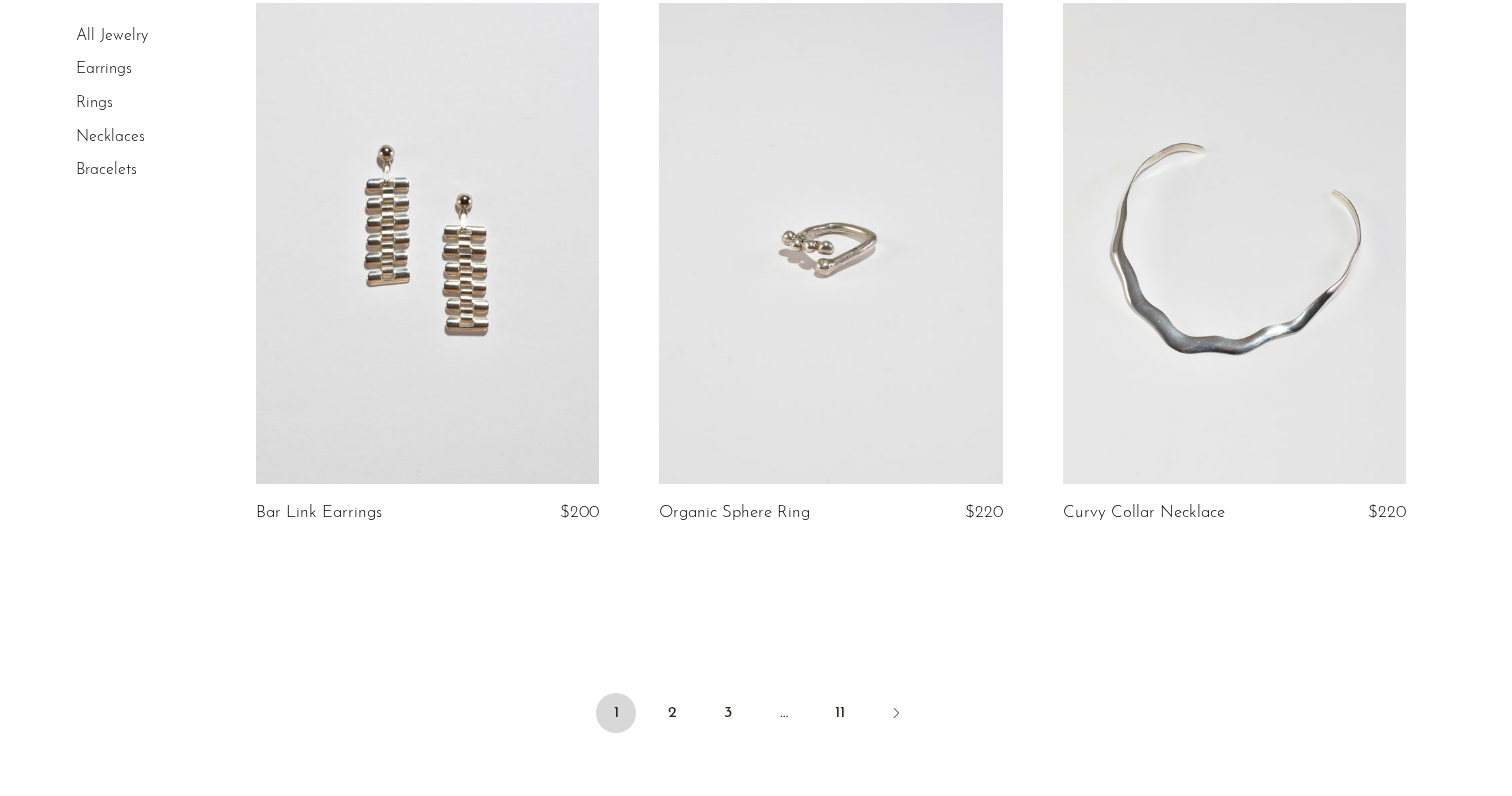 scroll, scrollTop: 6608, scrollLeft: 0, axis: vertical 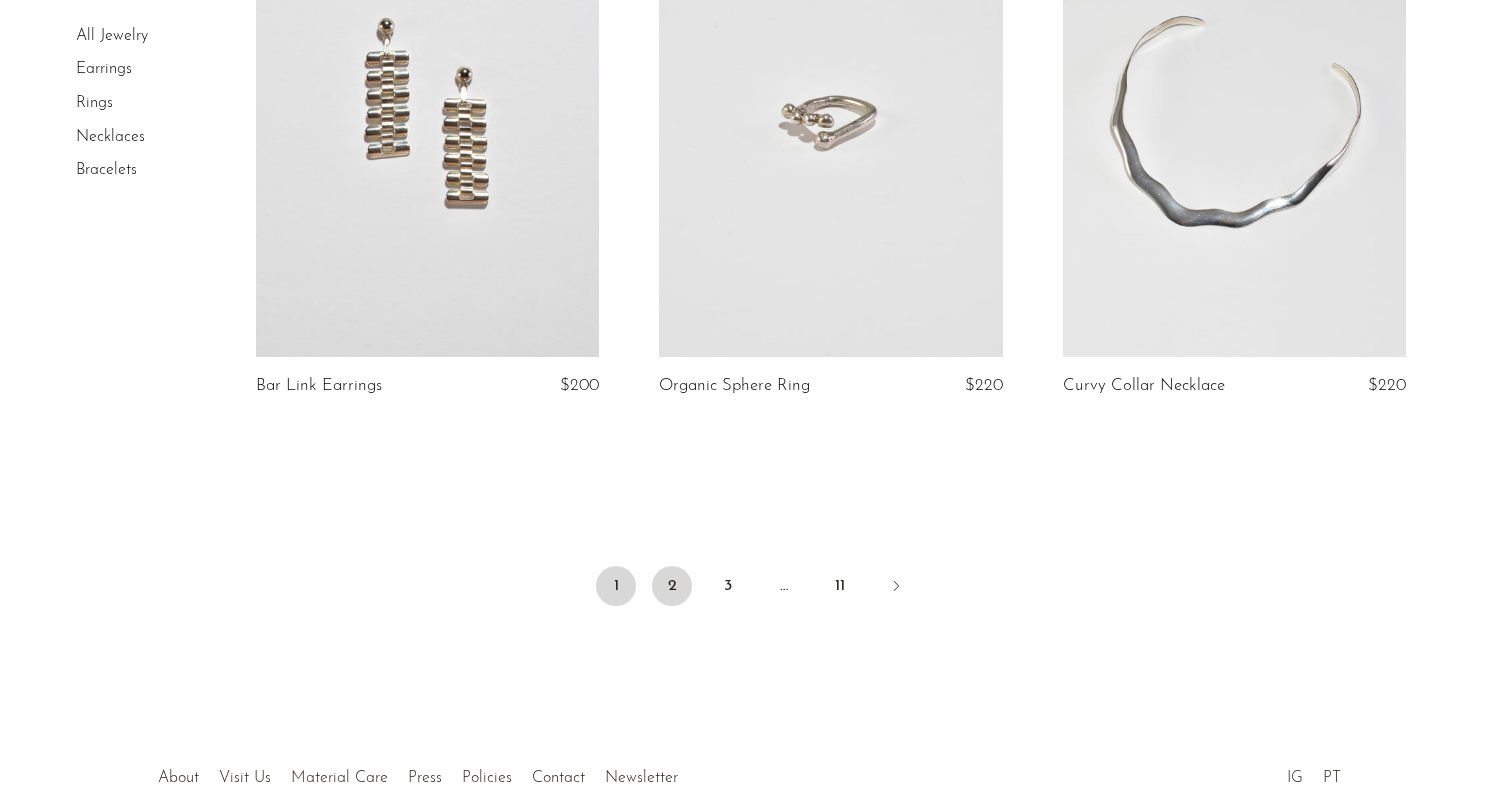 click on "2" at bounding box center [672, 586] 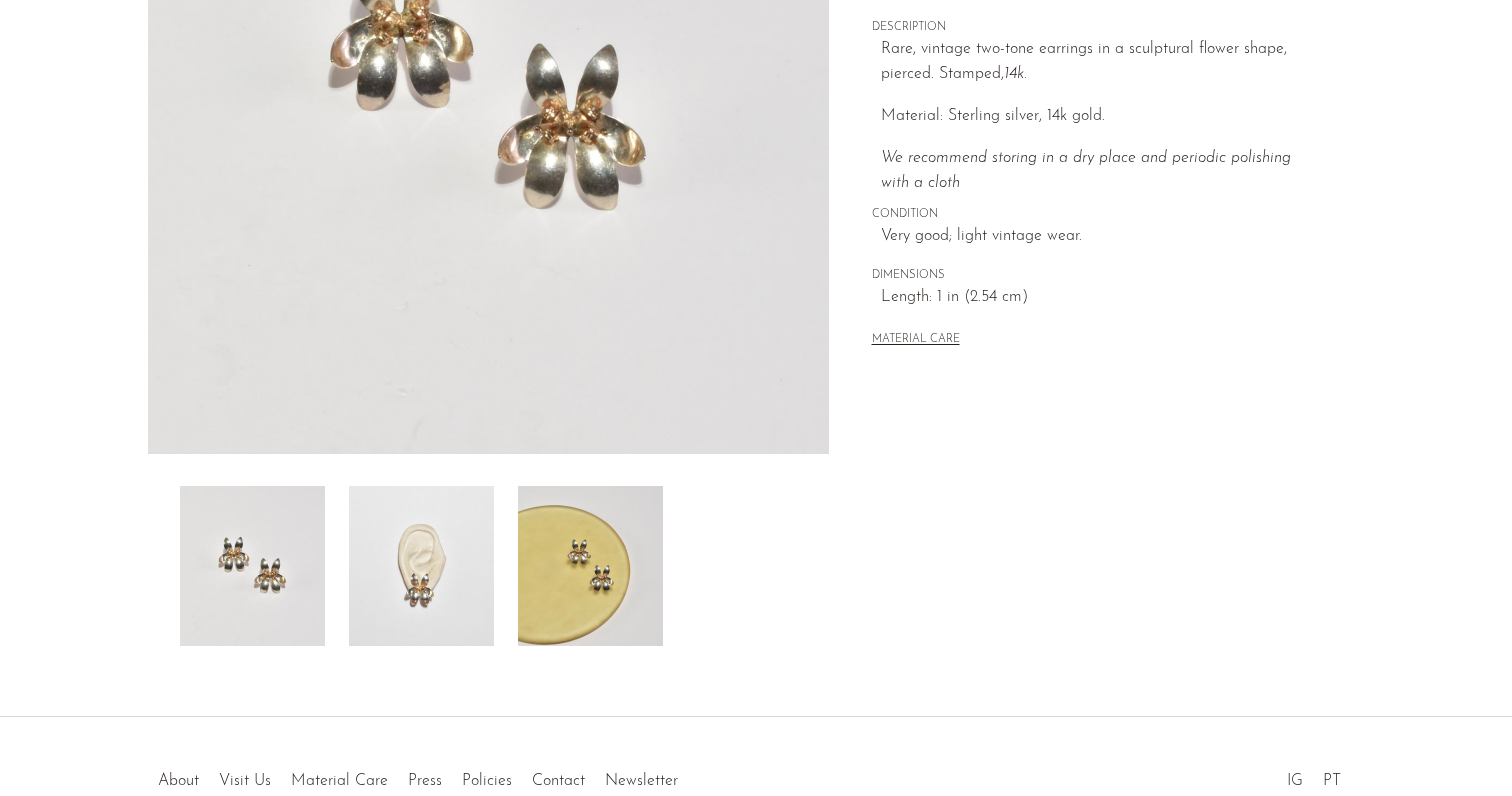 scroll, scrollTop: 506, scrollLeft: 0, axis: vertical 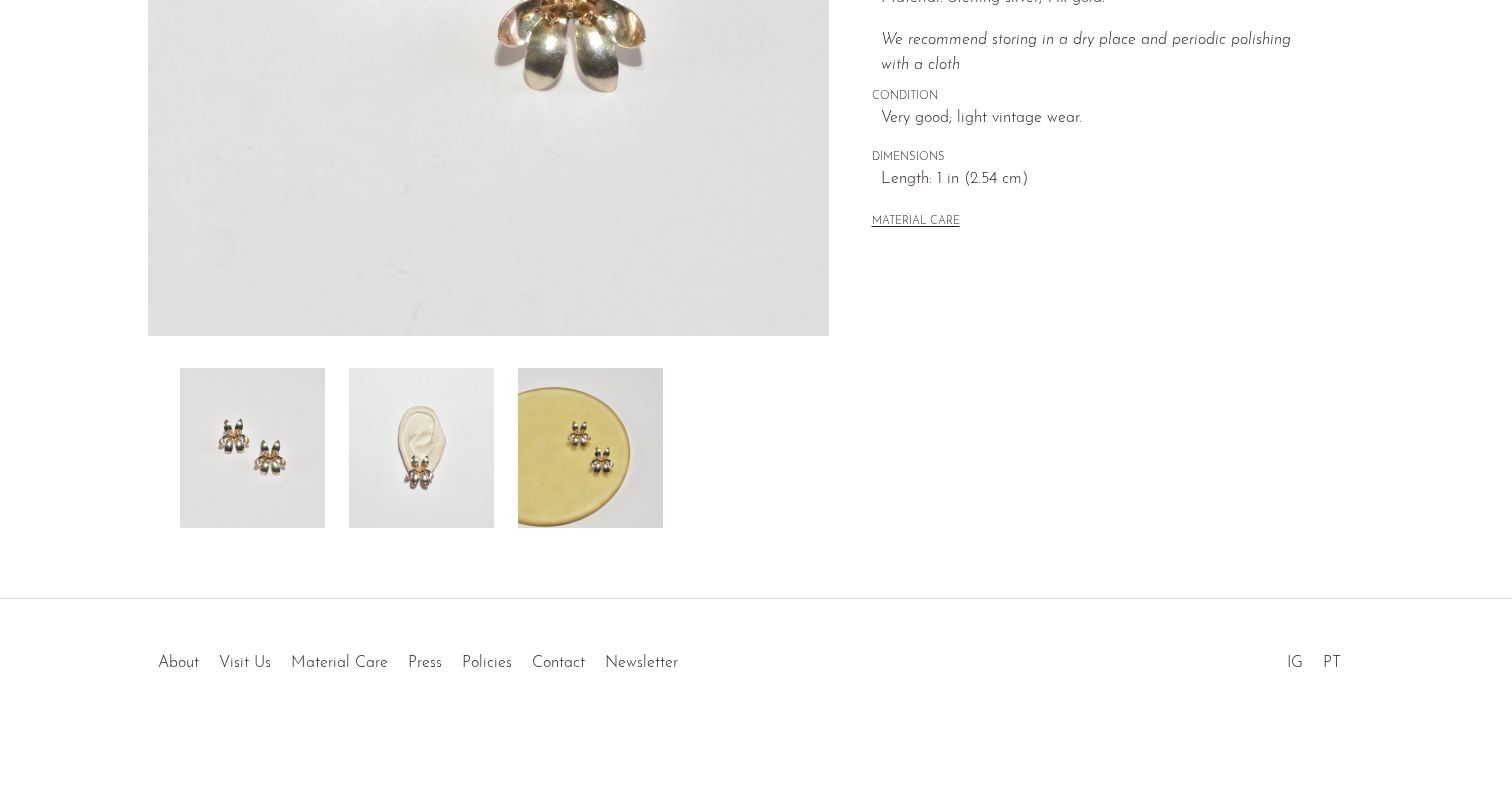 click at bounding box center (590, 448) 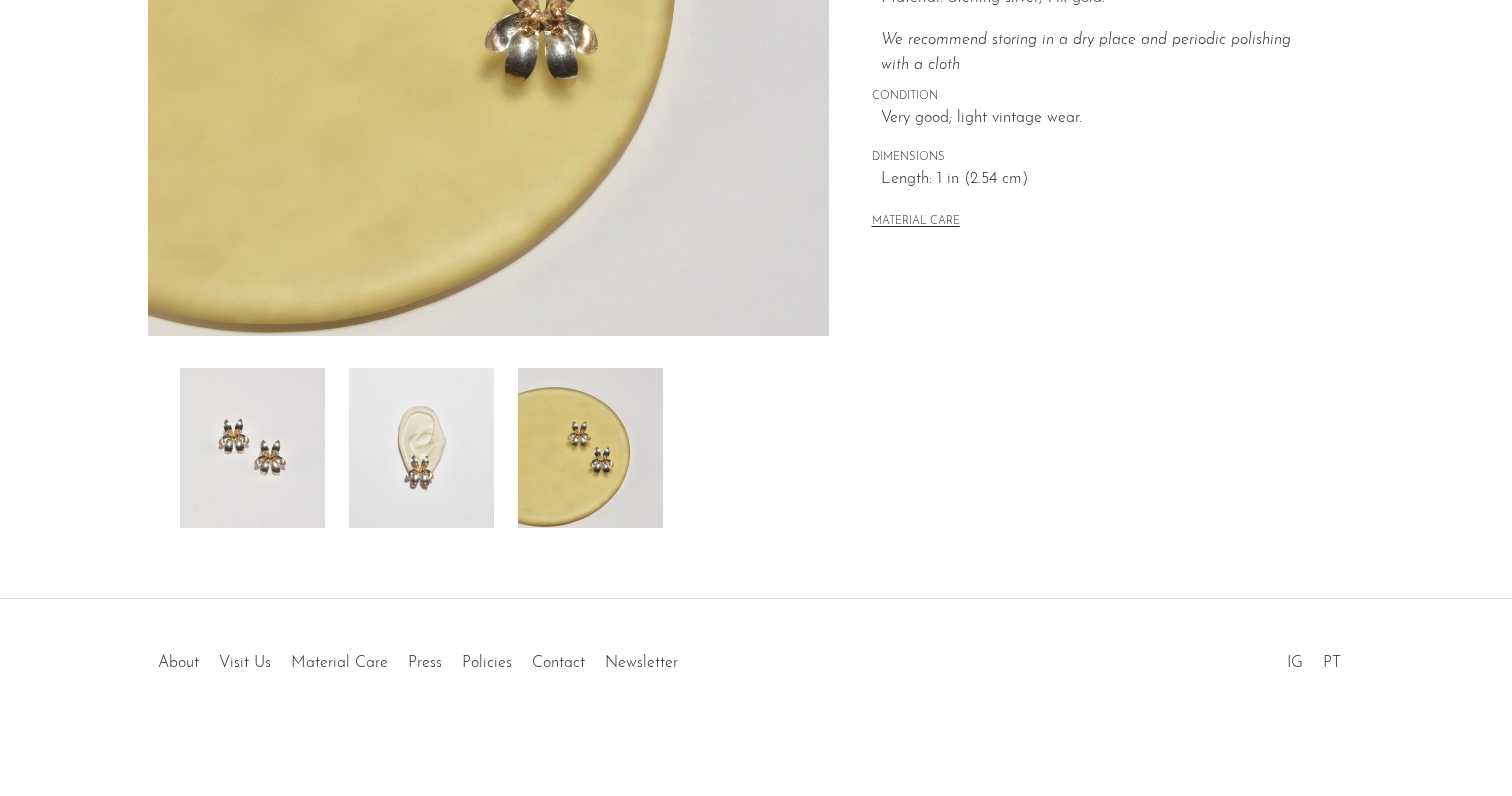 click at bounding box center [421, 448] 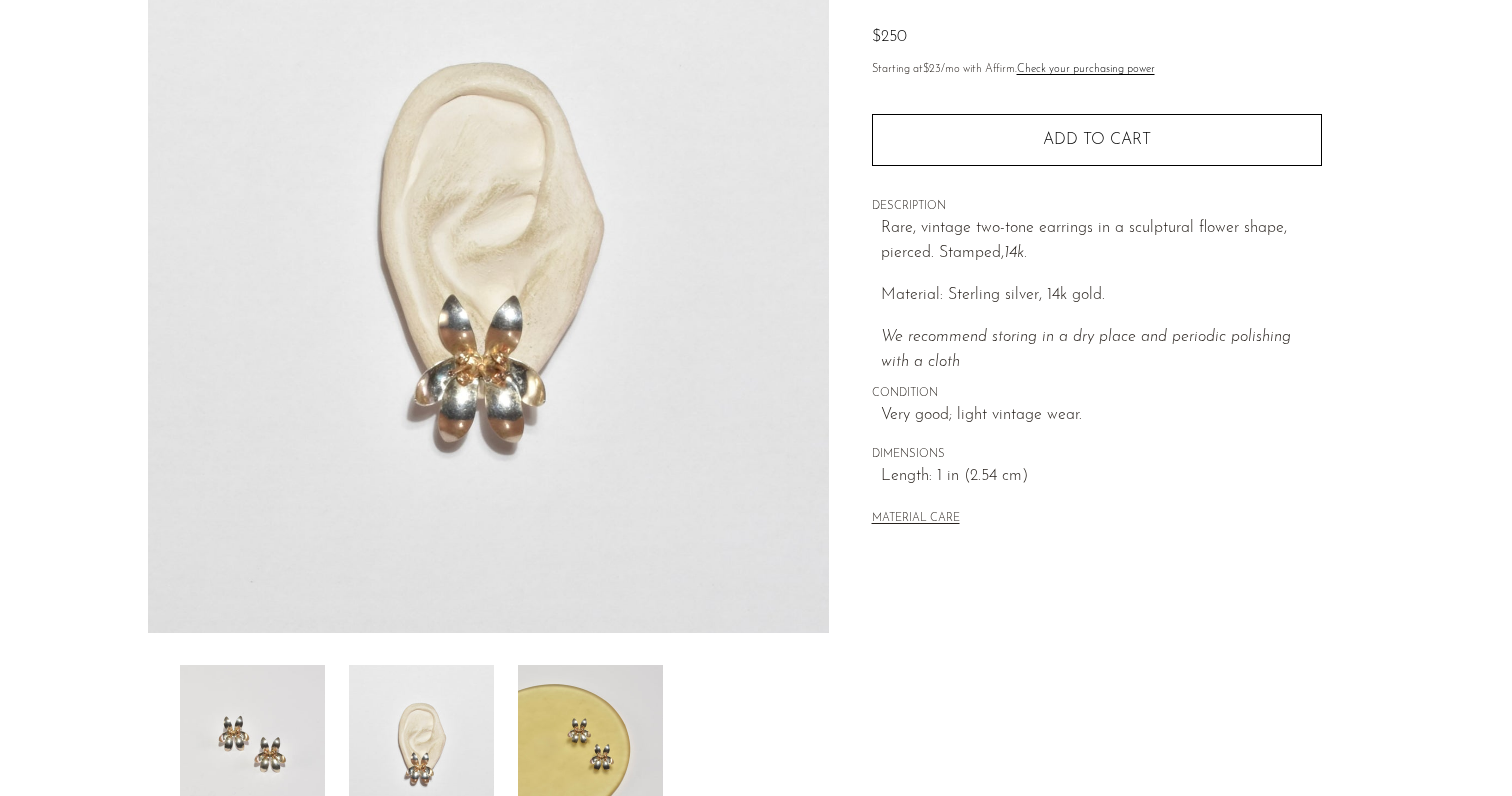 scroll, scrollTop: 203, scrollLeft: 0, axis: vertical 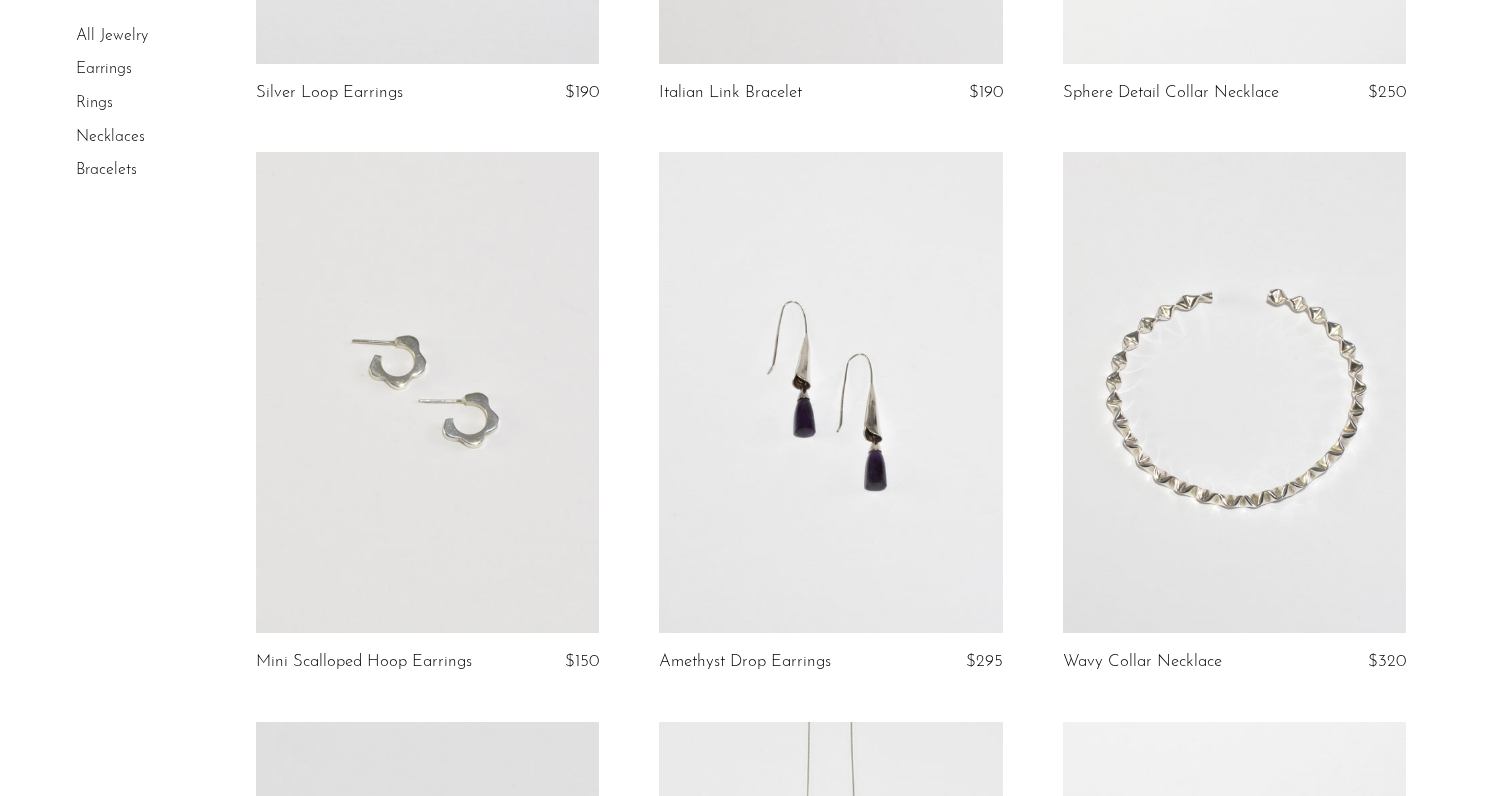 click at bounding box center (831, 392) 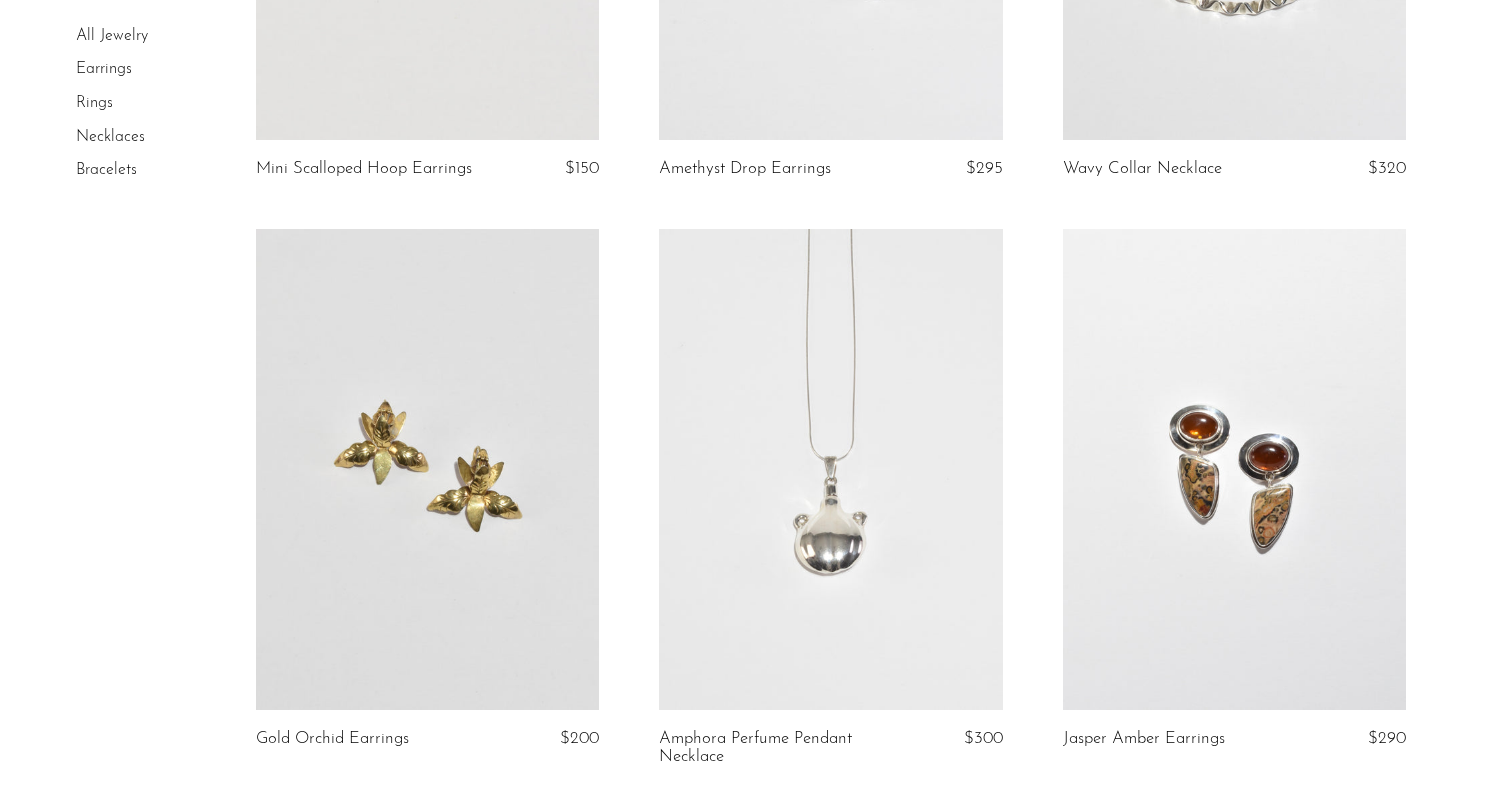 scroll, scrollTop: 1172, scrollLeft: 0, axis: vertical 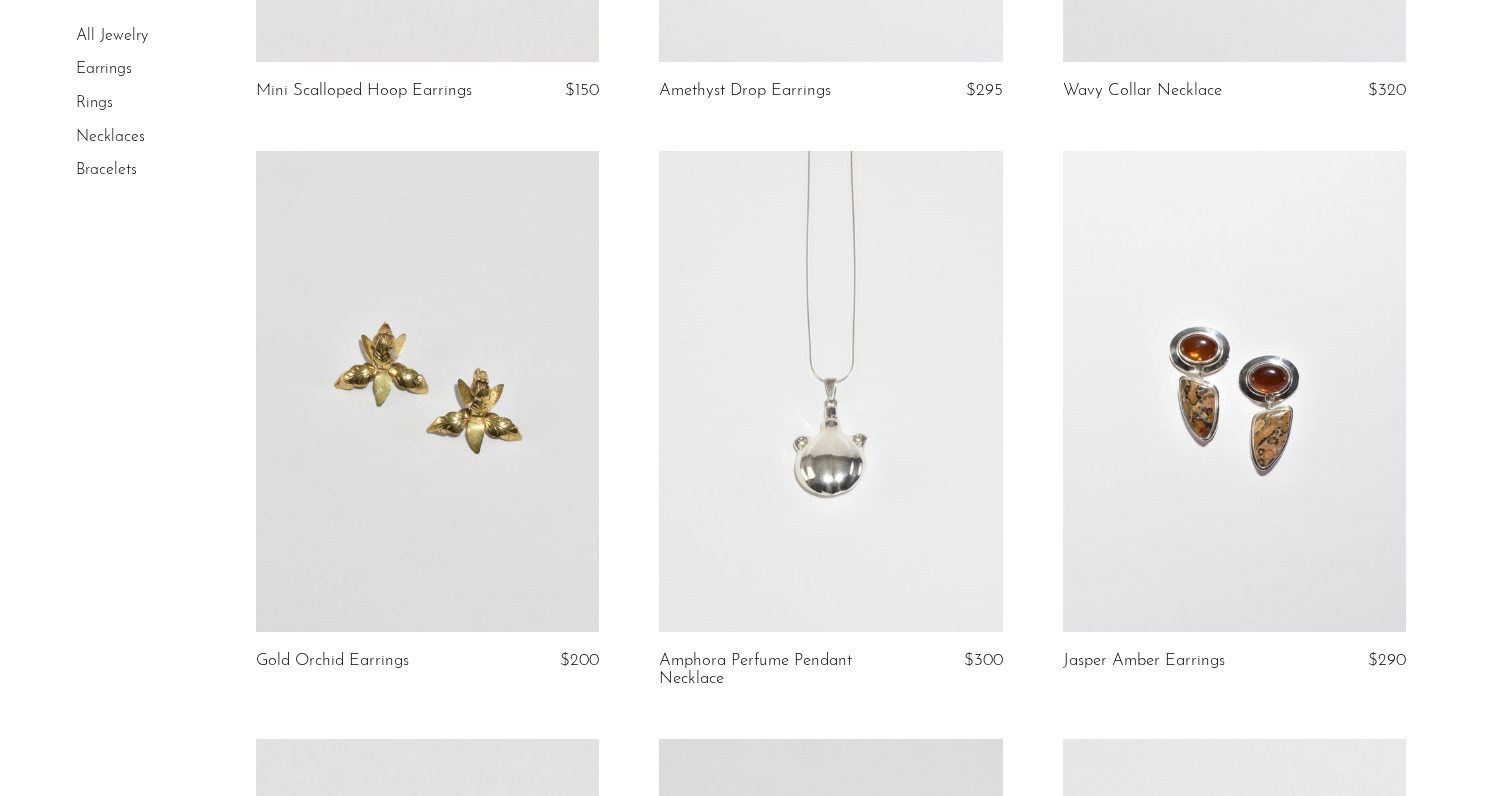click at bounding box center [428, 391] 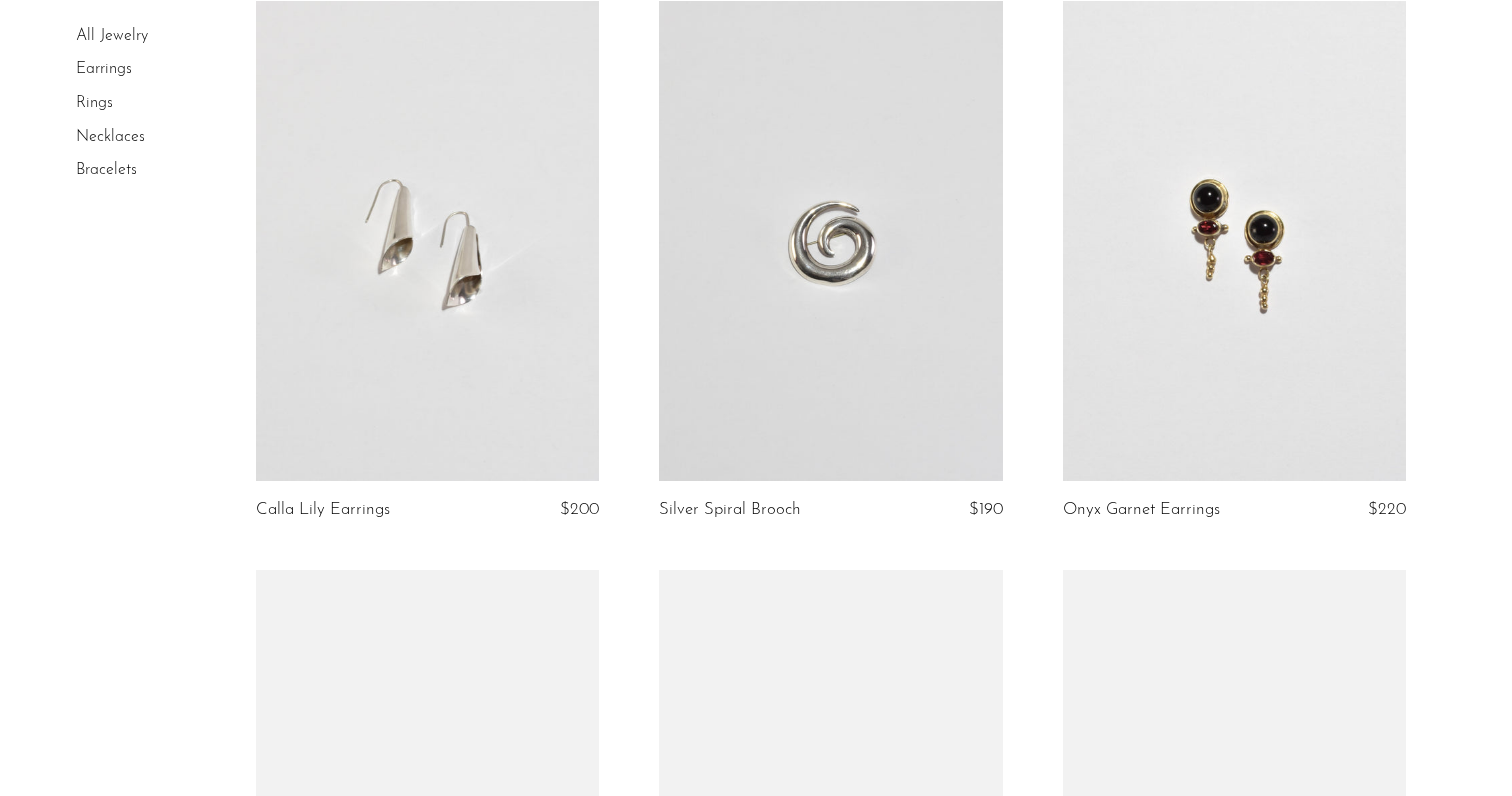 scroll, scrollTop: 1912, scrollLeft: 0, axis: vertical 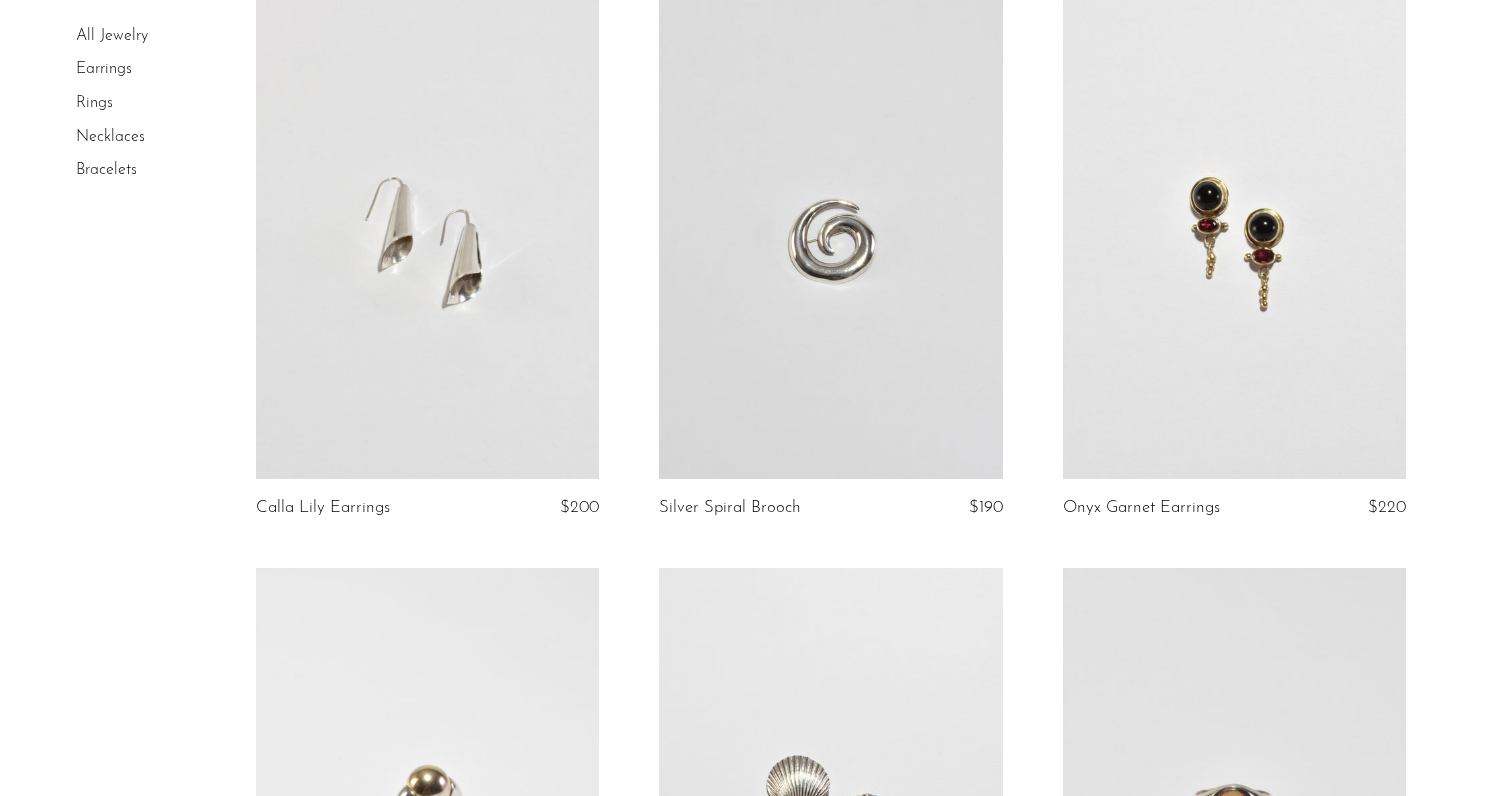 click at bounding box center [428, 239] 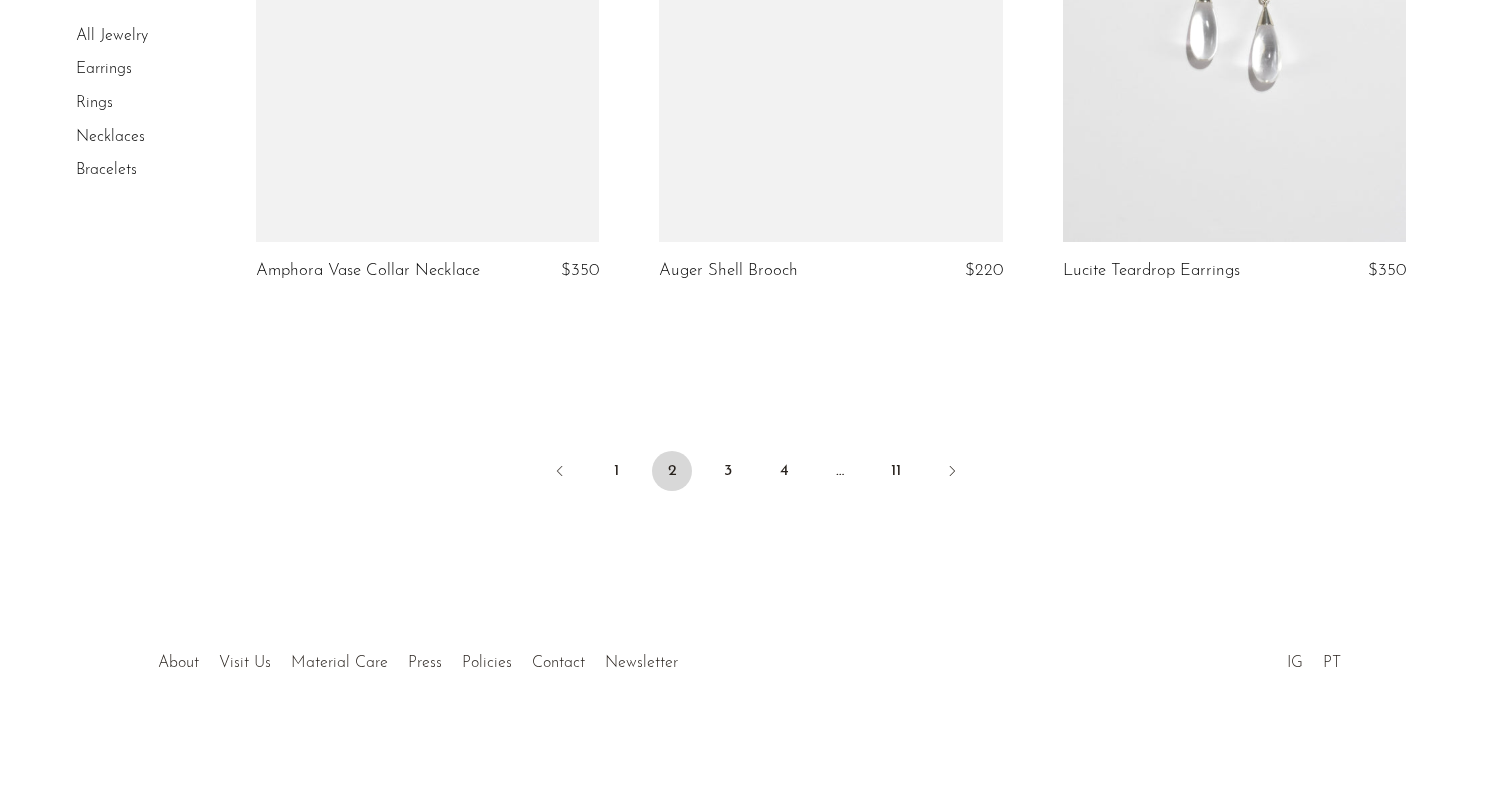 scroll, scrollTop: 6759, scrollLeft: 0, axis: vertical 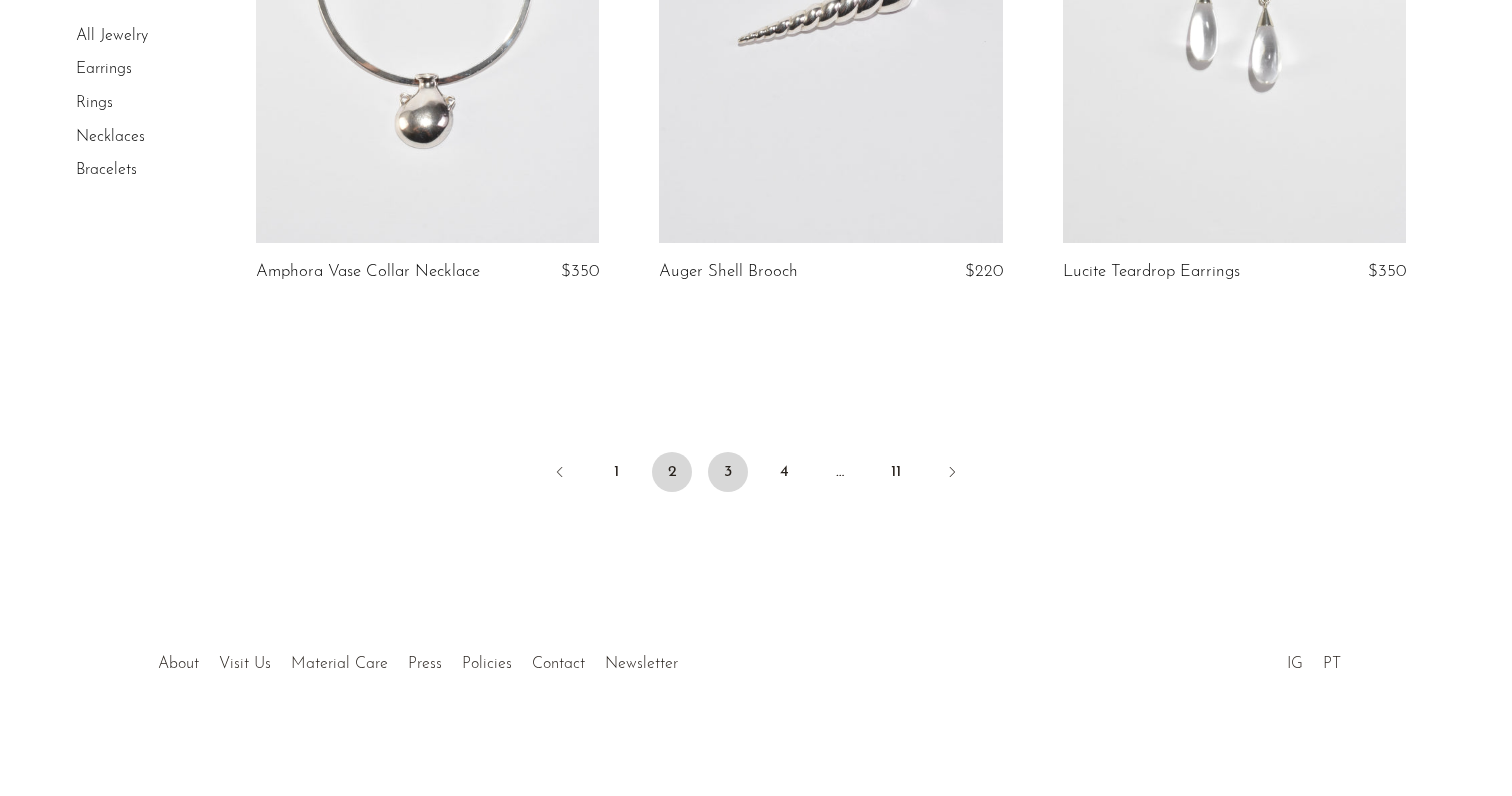 click on "3" at bounding box center (728, 472) 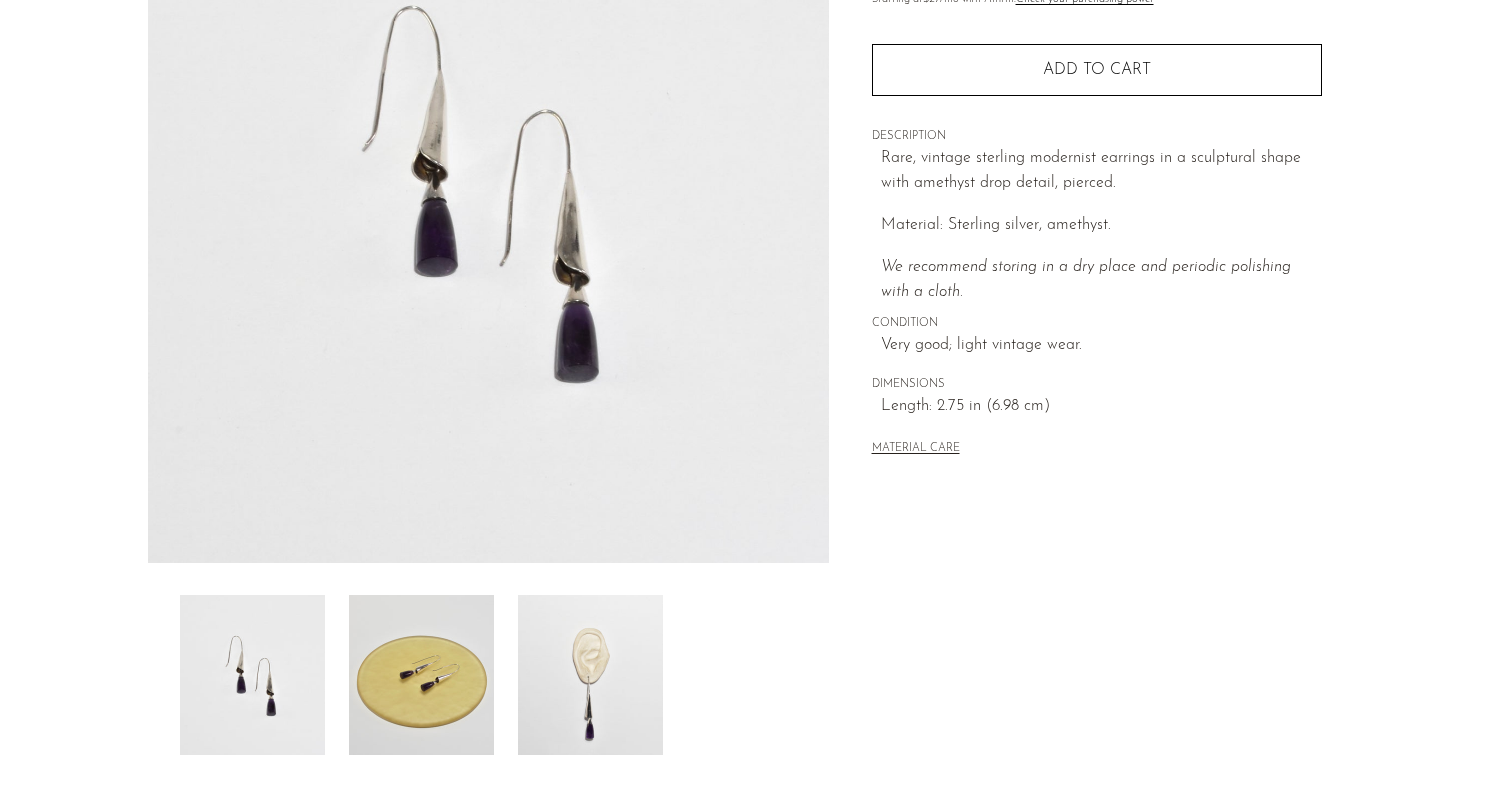 scroll, scrollTop: 506, scrollLeft: 0, axis: vertical 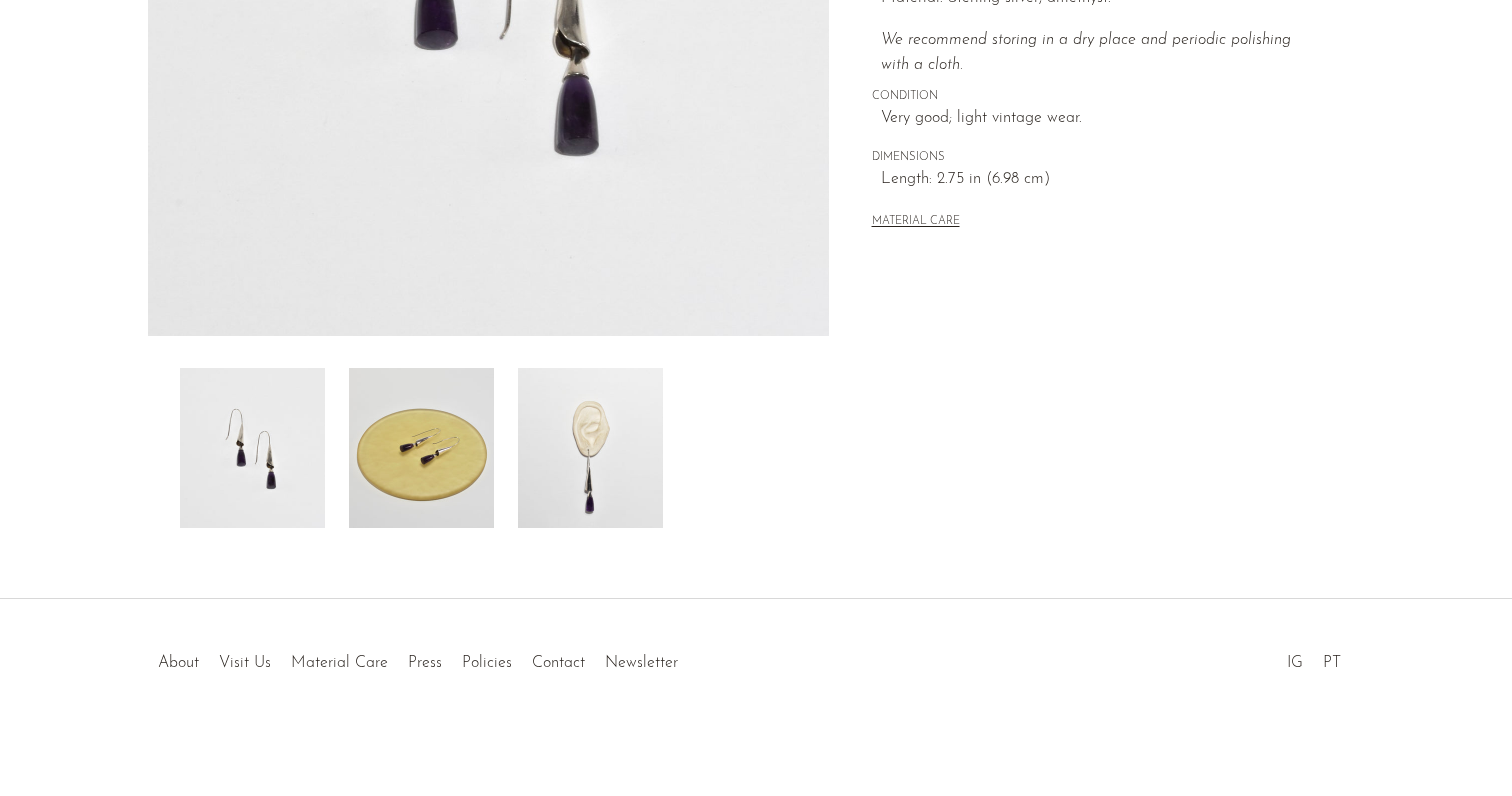 click at bounding box center (421, 448) 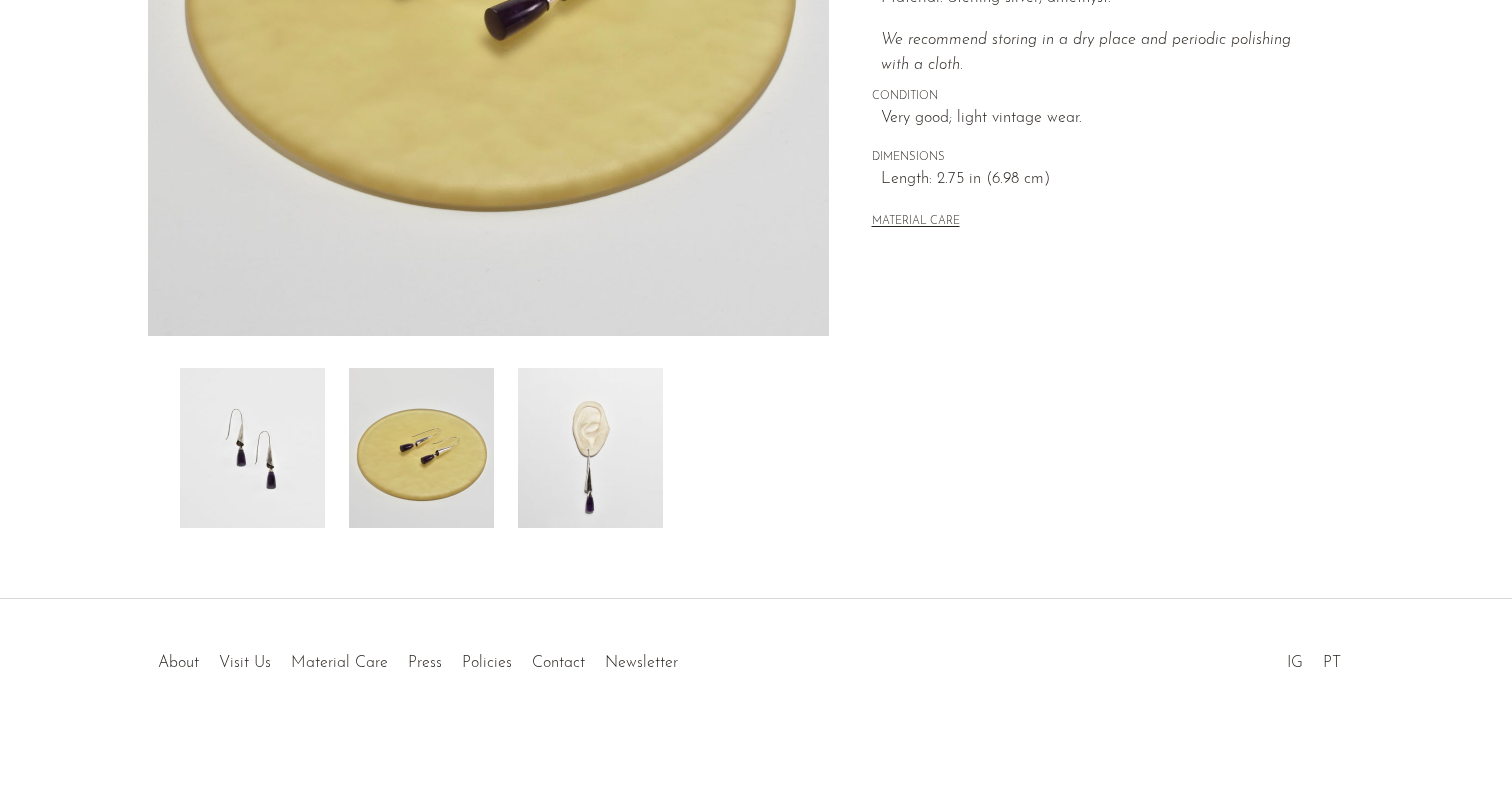 click at bounding box center (590, 448) 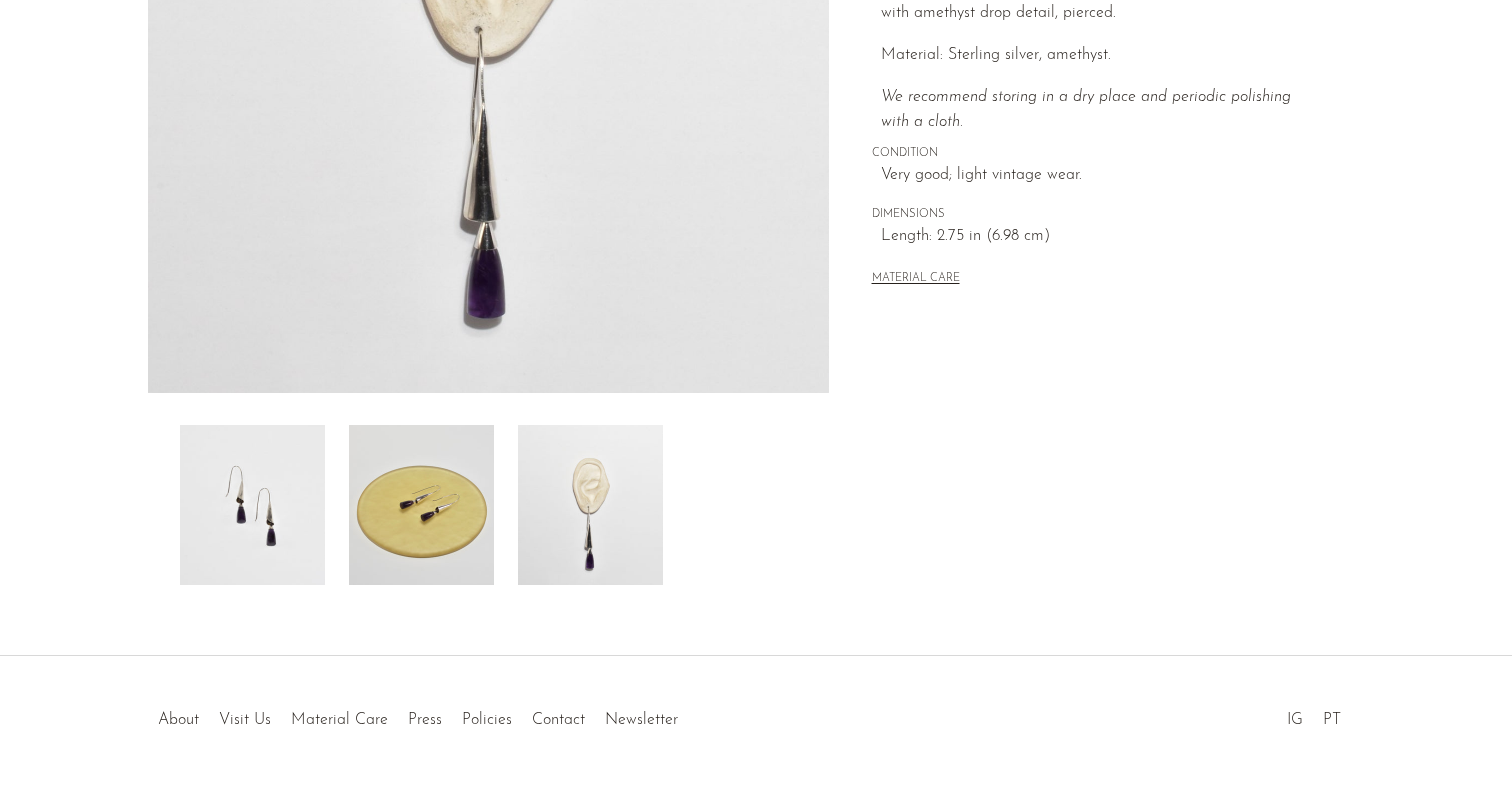 scroll, scrollTop: 373, scrollLeft: 0, axis: vertical 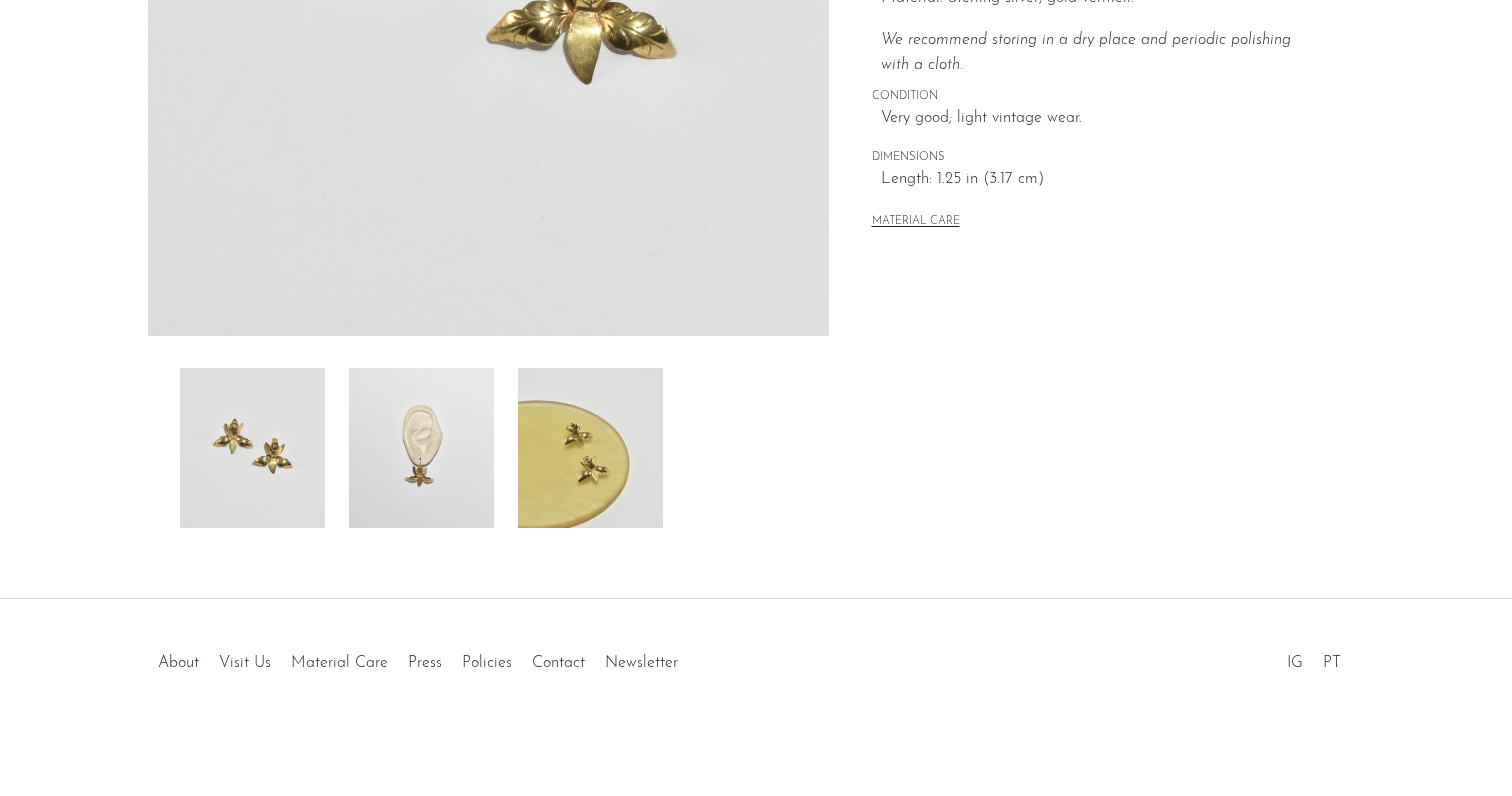 click at bounding box center (421, 448) 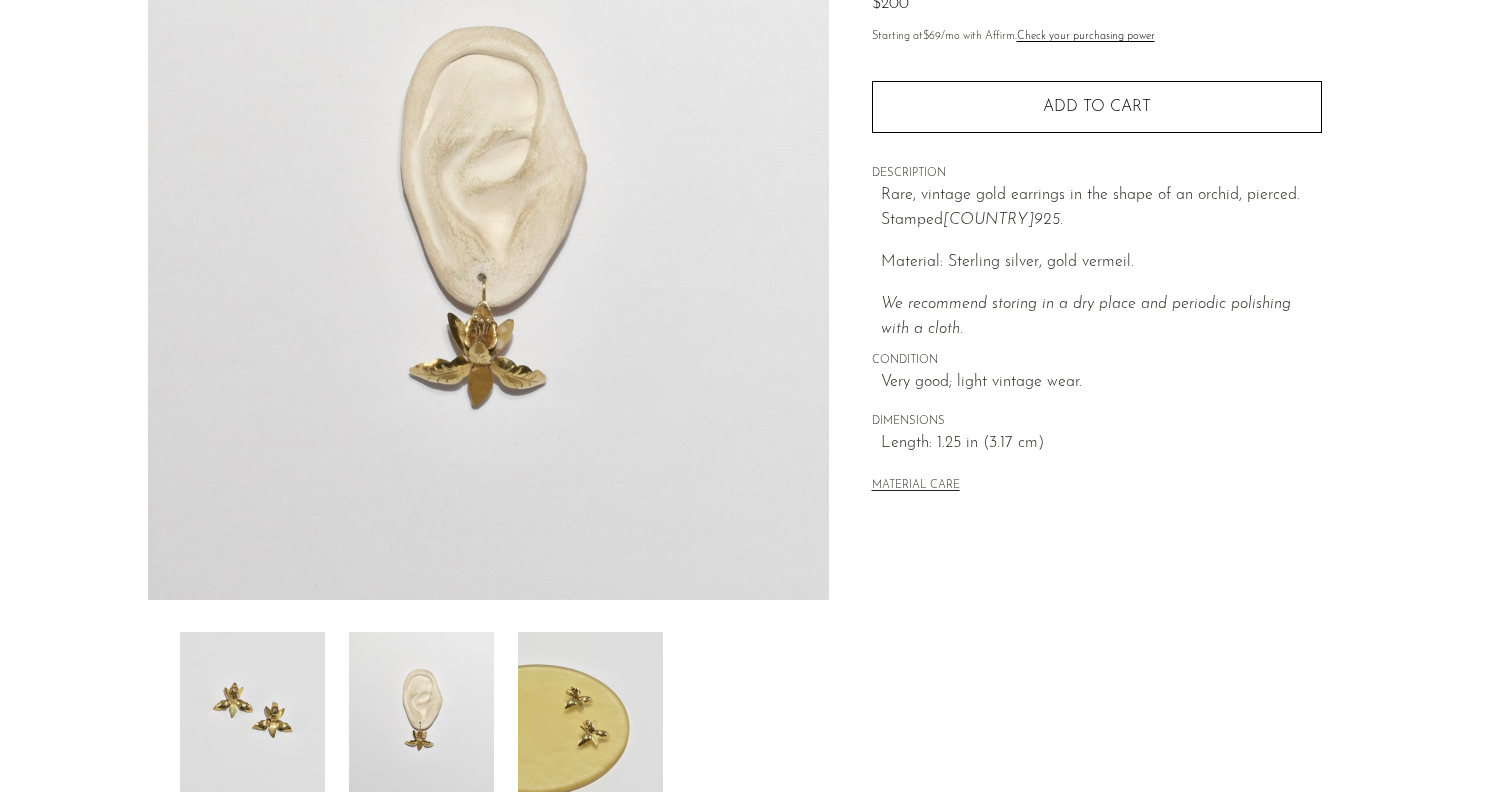 scroll, scrollTop: 229, scrollLeft: 0, axis: vertical 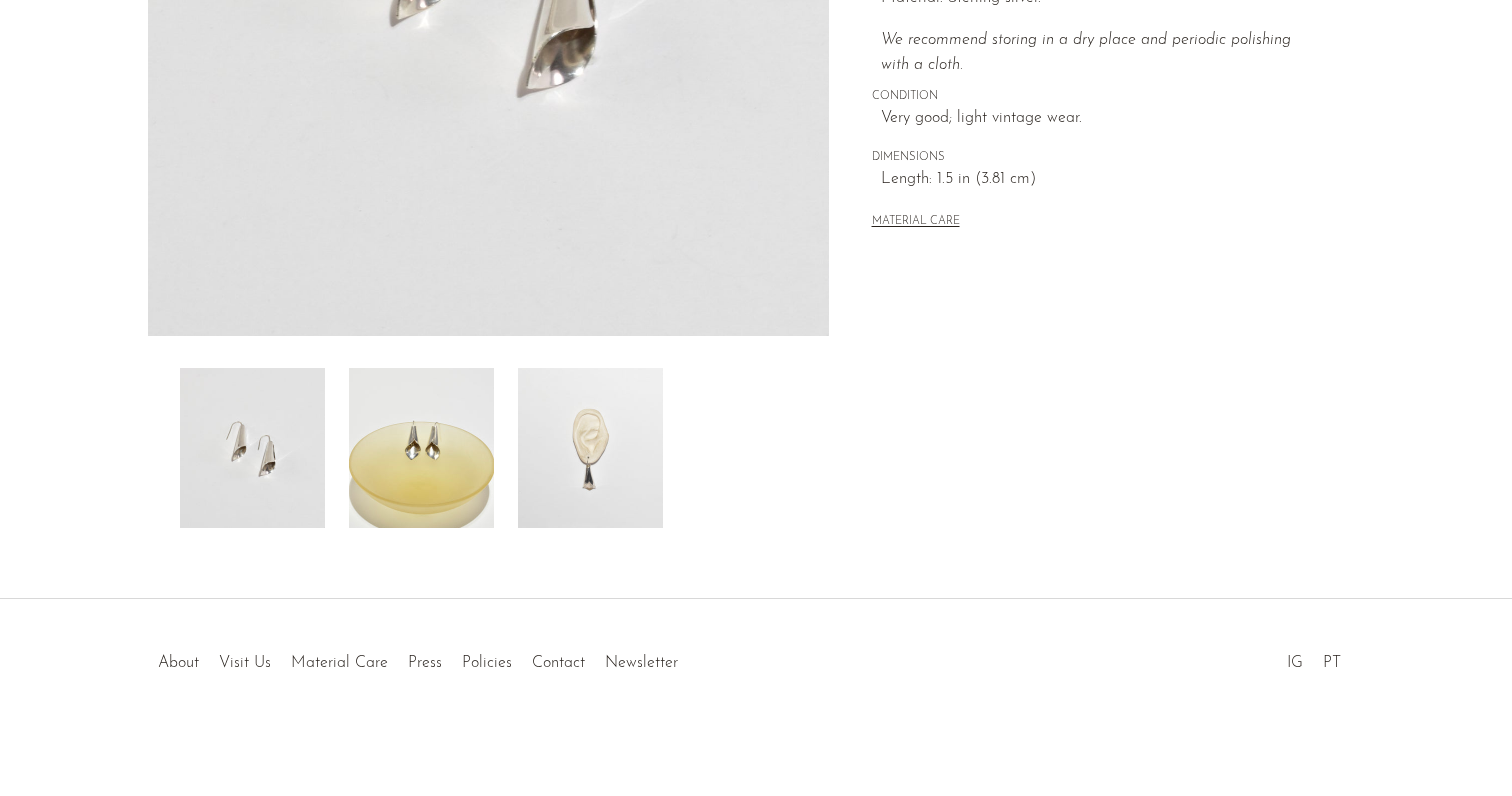 click at bounding box center (590, 448) 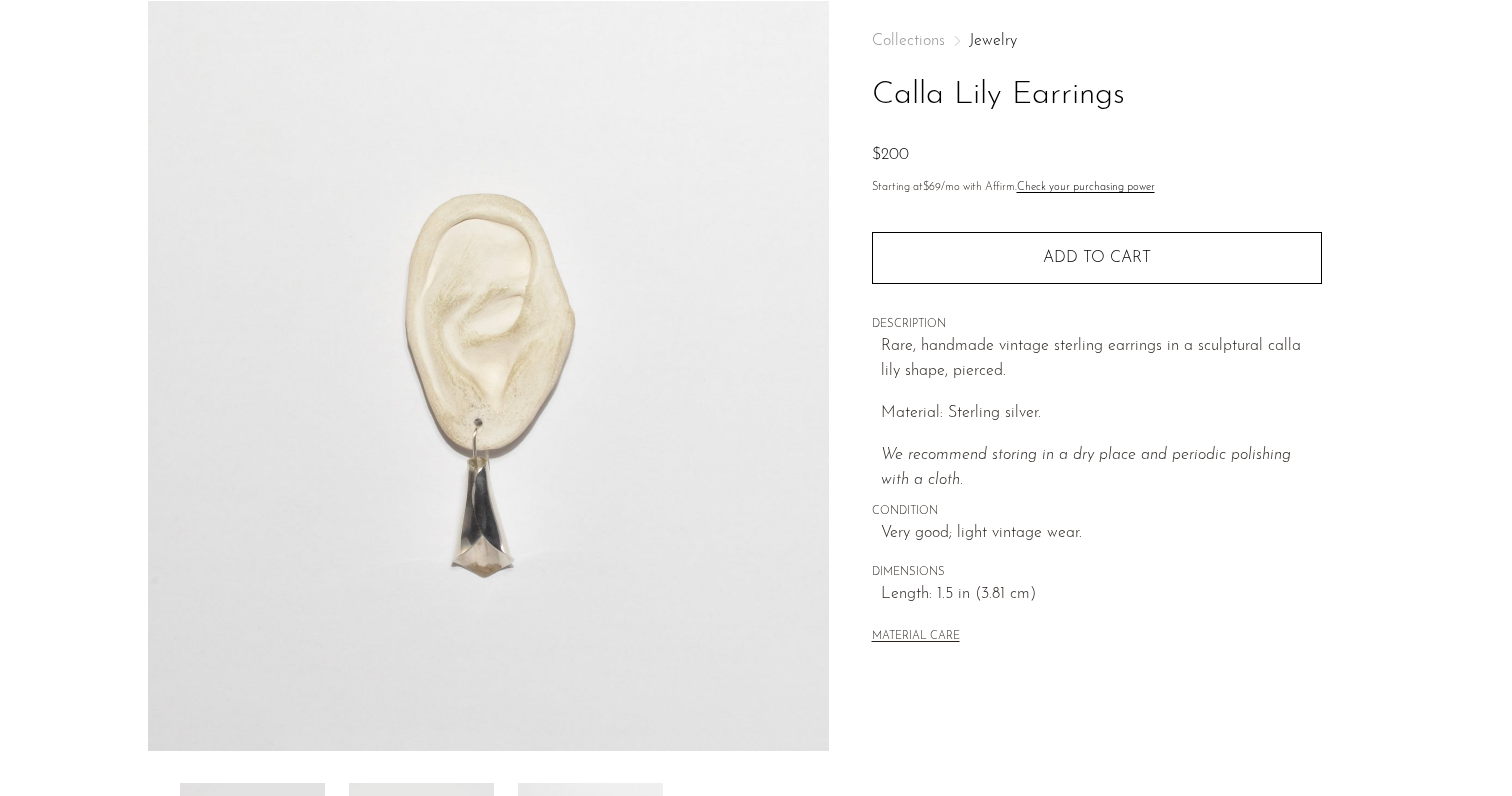 scroll, scrollTop: 0, scrollLeft: 0, axis: both 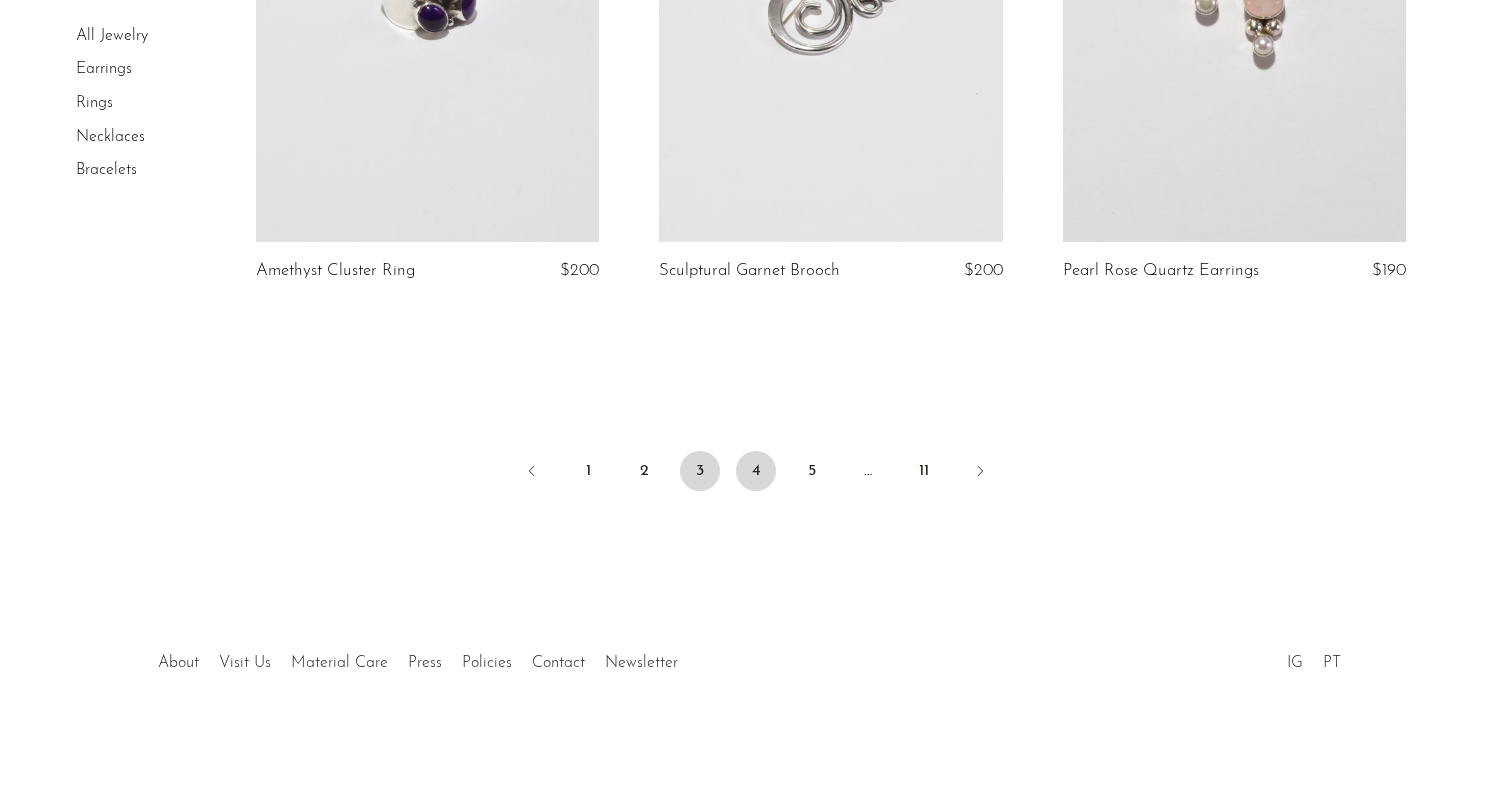 click on "4" at bounding box center (756, 471) 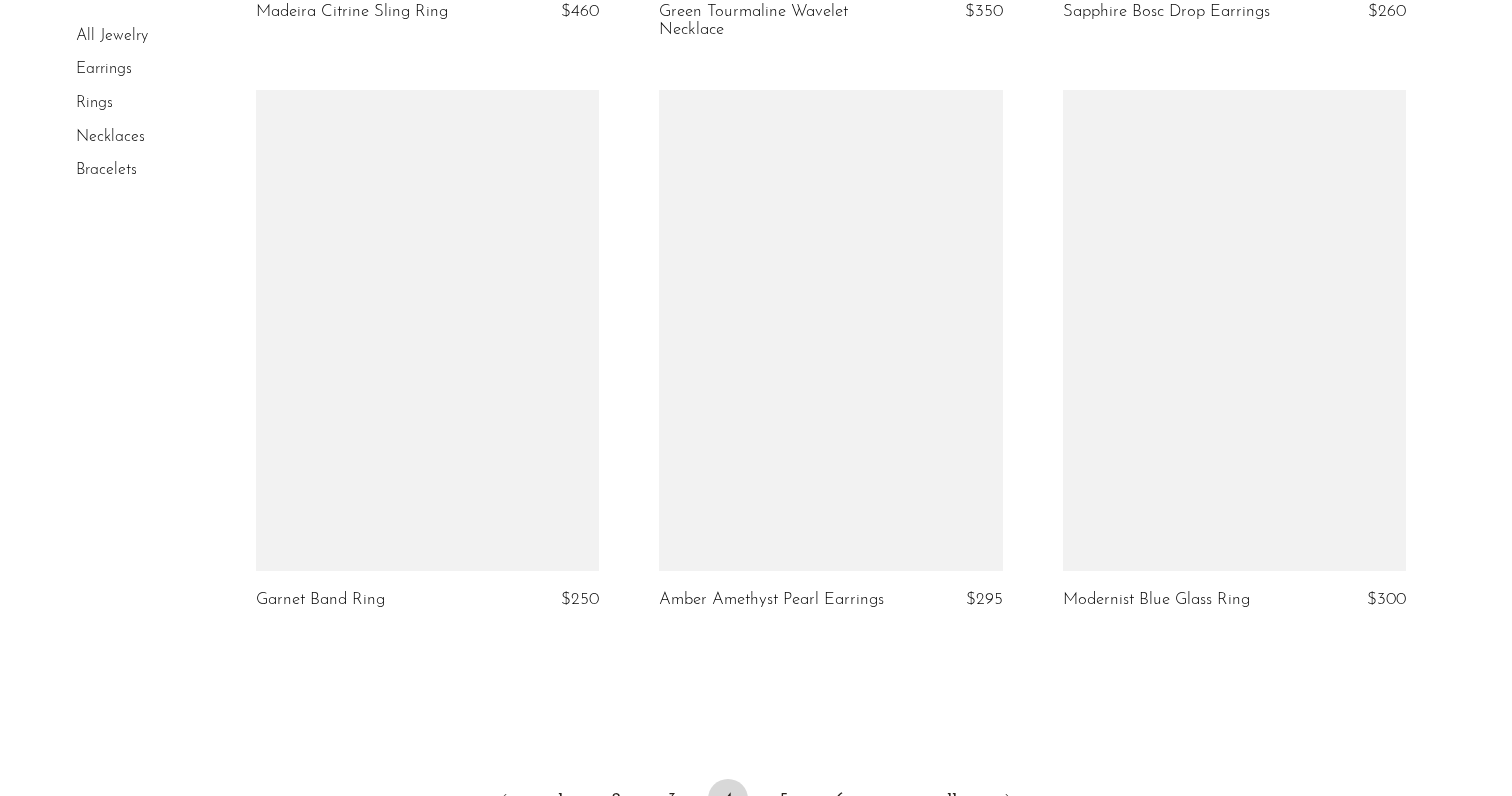 scroll, scrollTop: 6760, scrollLeft: 0, axis: vertical 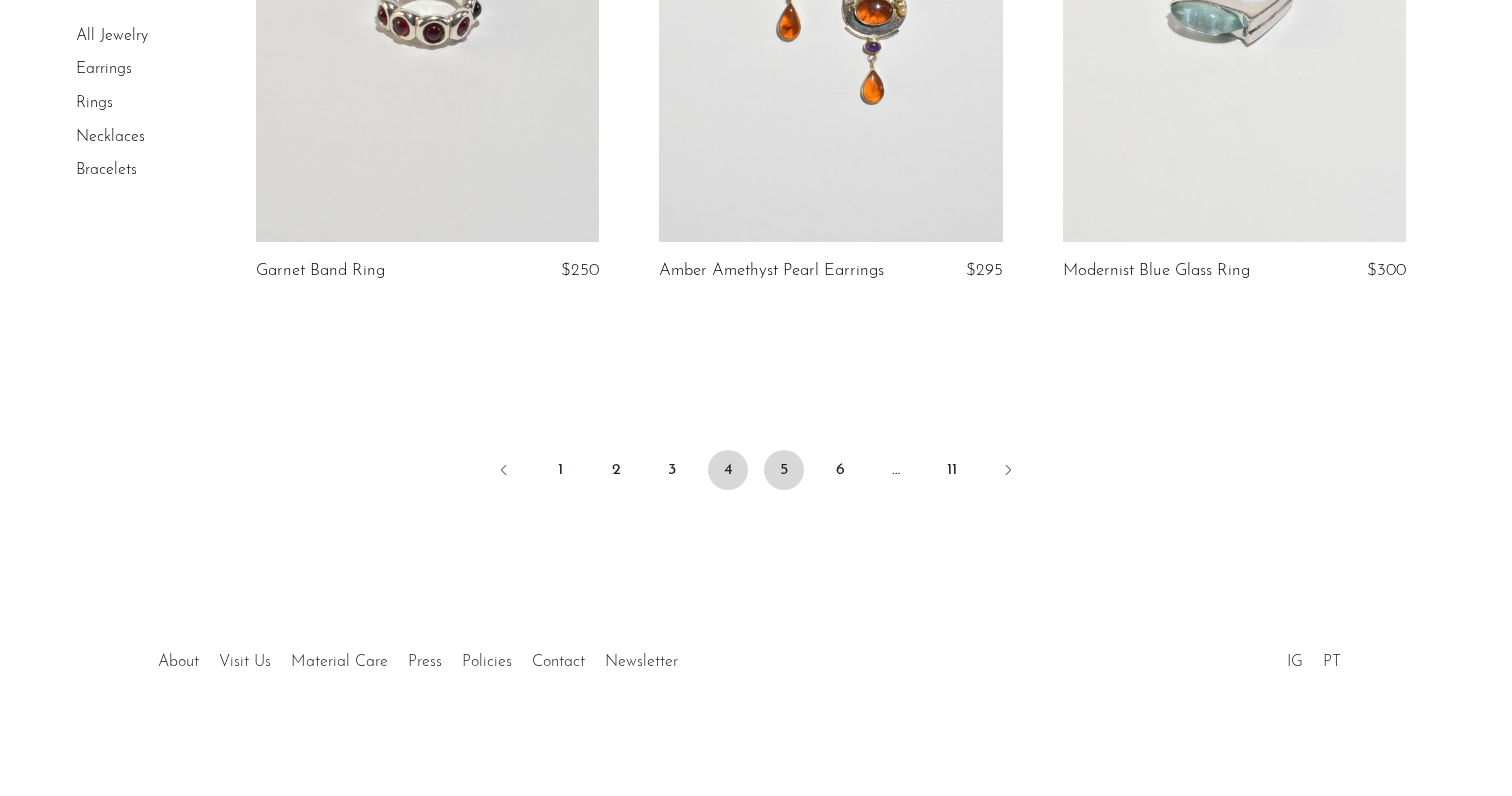 click on "5" at bounding box center [784, 470] 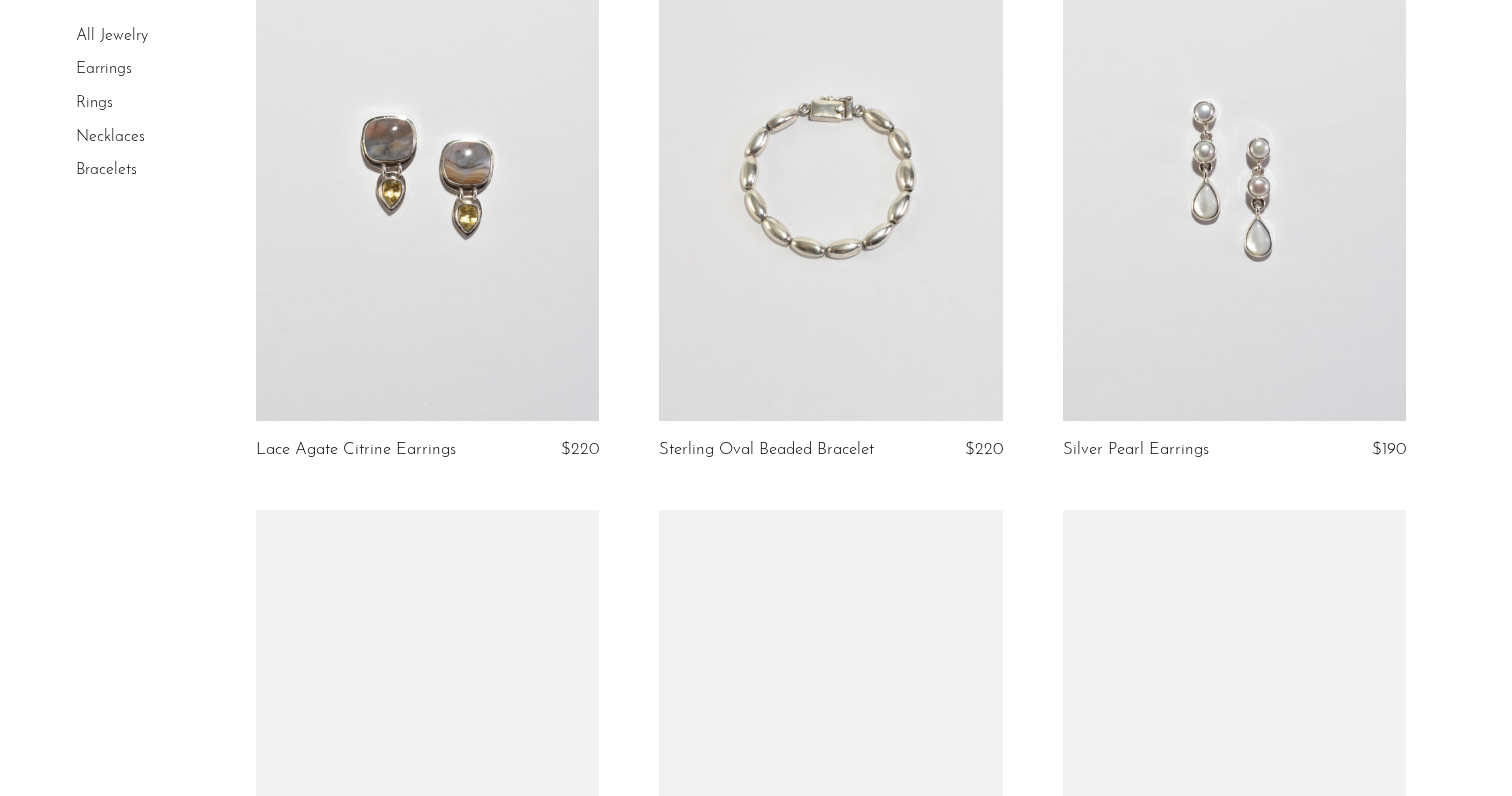 scroll, scrollTop: 3685, scrollLeft: 0, axis: vertical 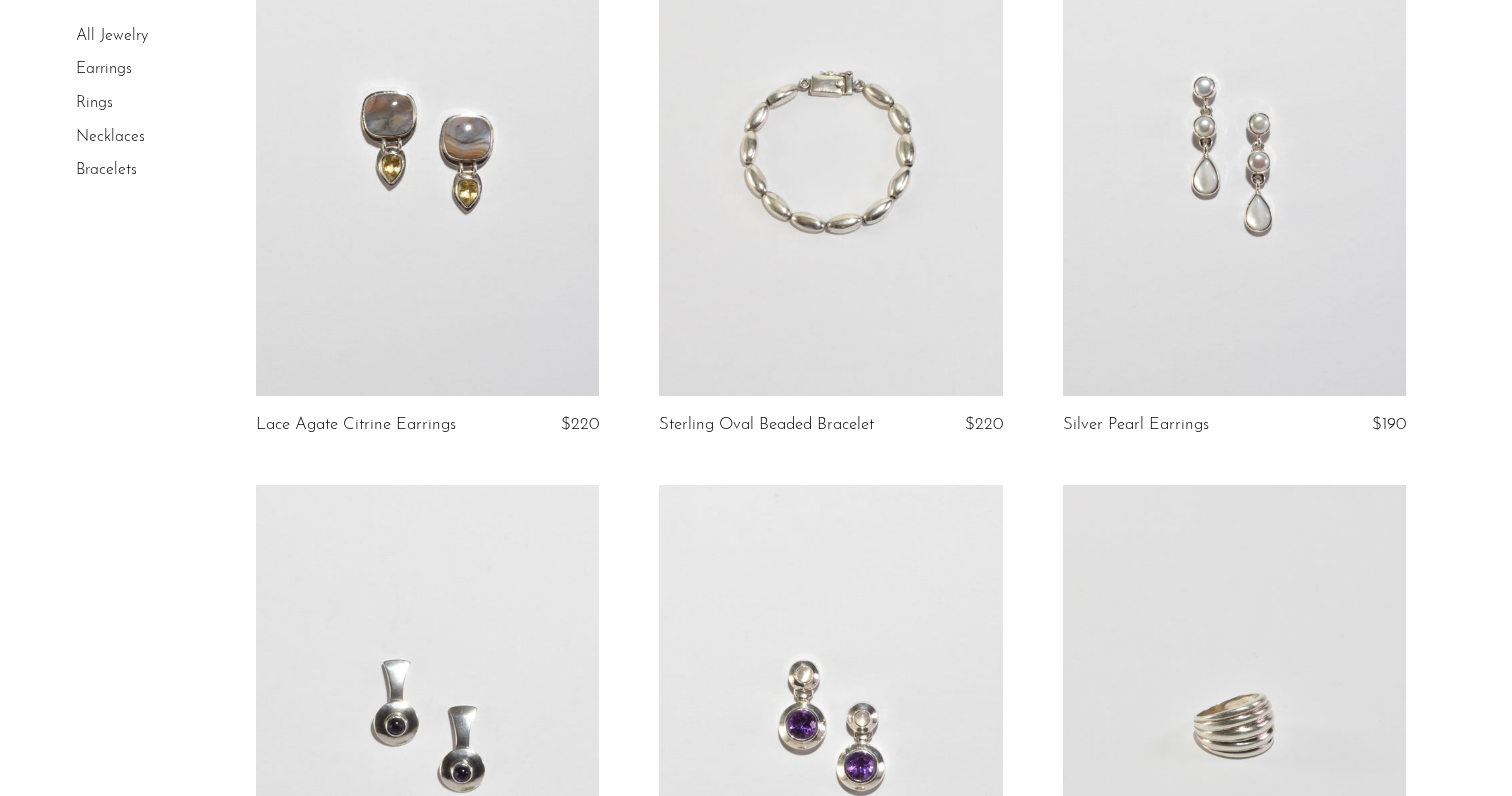 click at bounding box center [1235, 155] 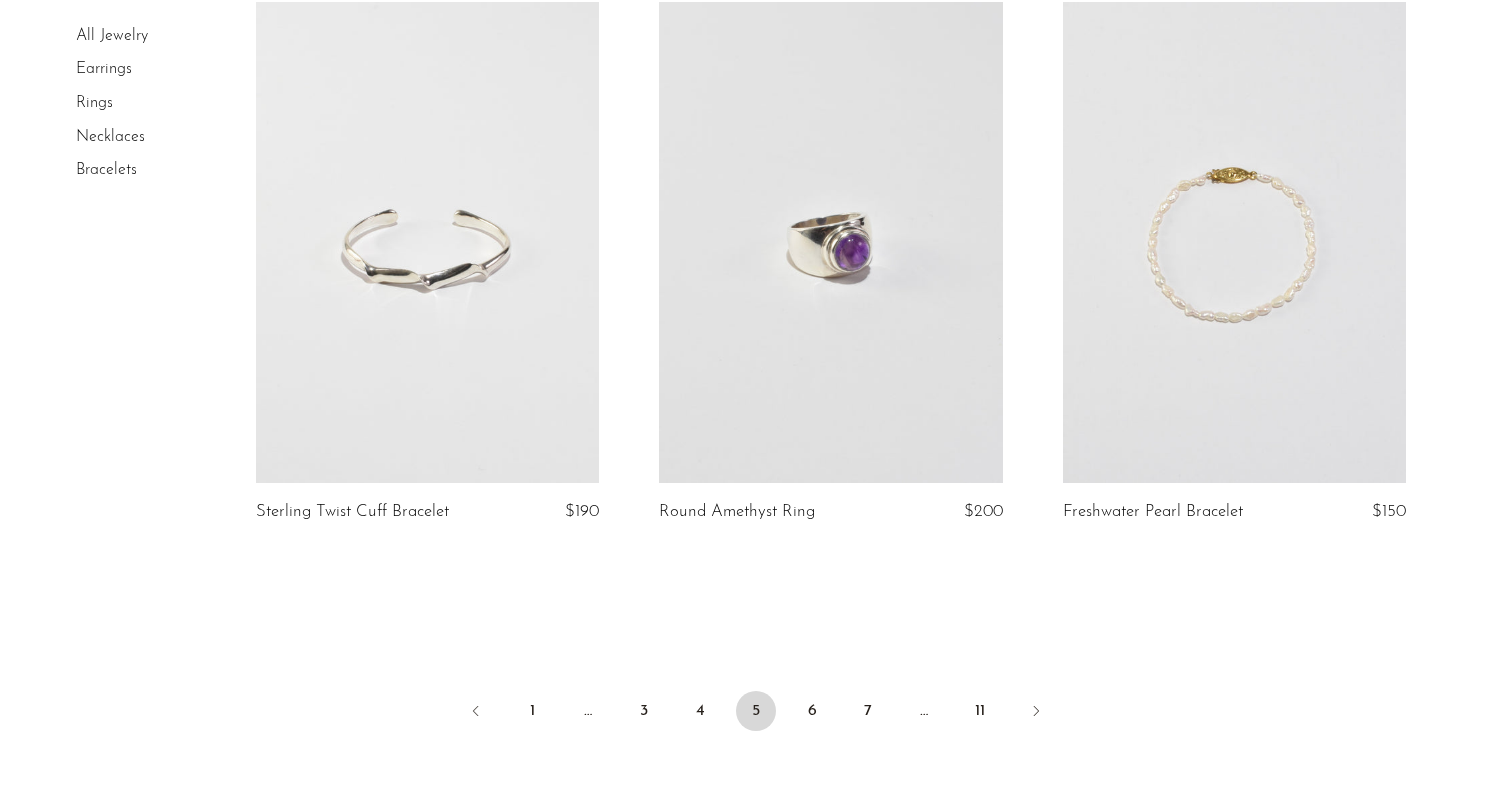 scroll, scrollTop: 6467, scrollLeft: 0, axis: vertical 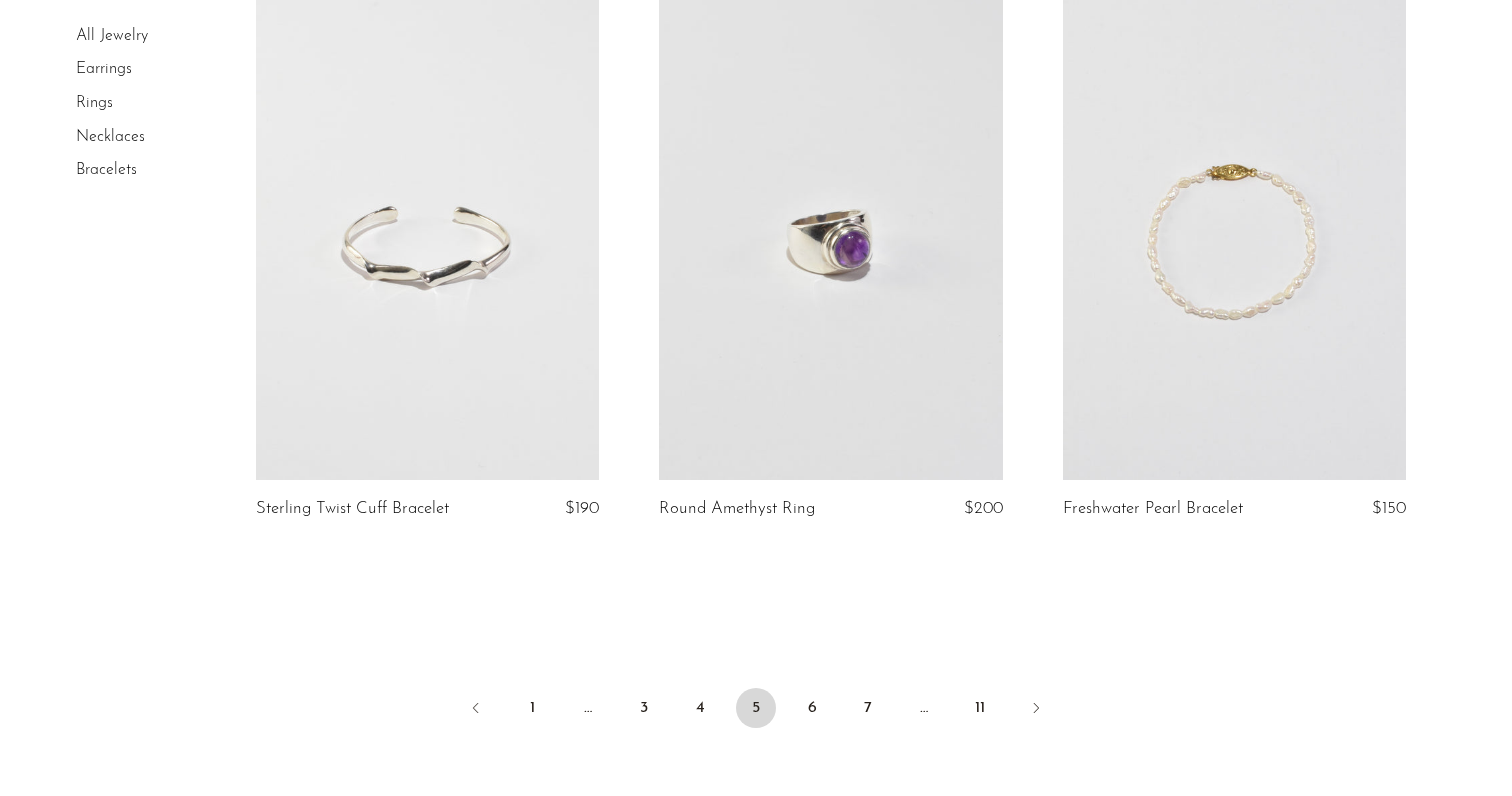 click on "6" at bounding box center (812, 710) 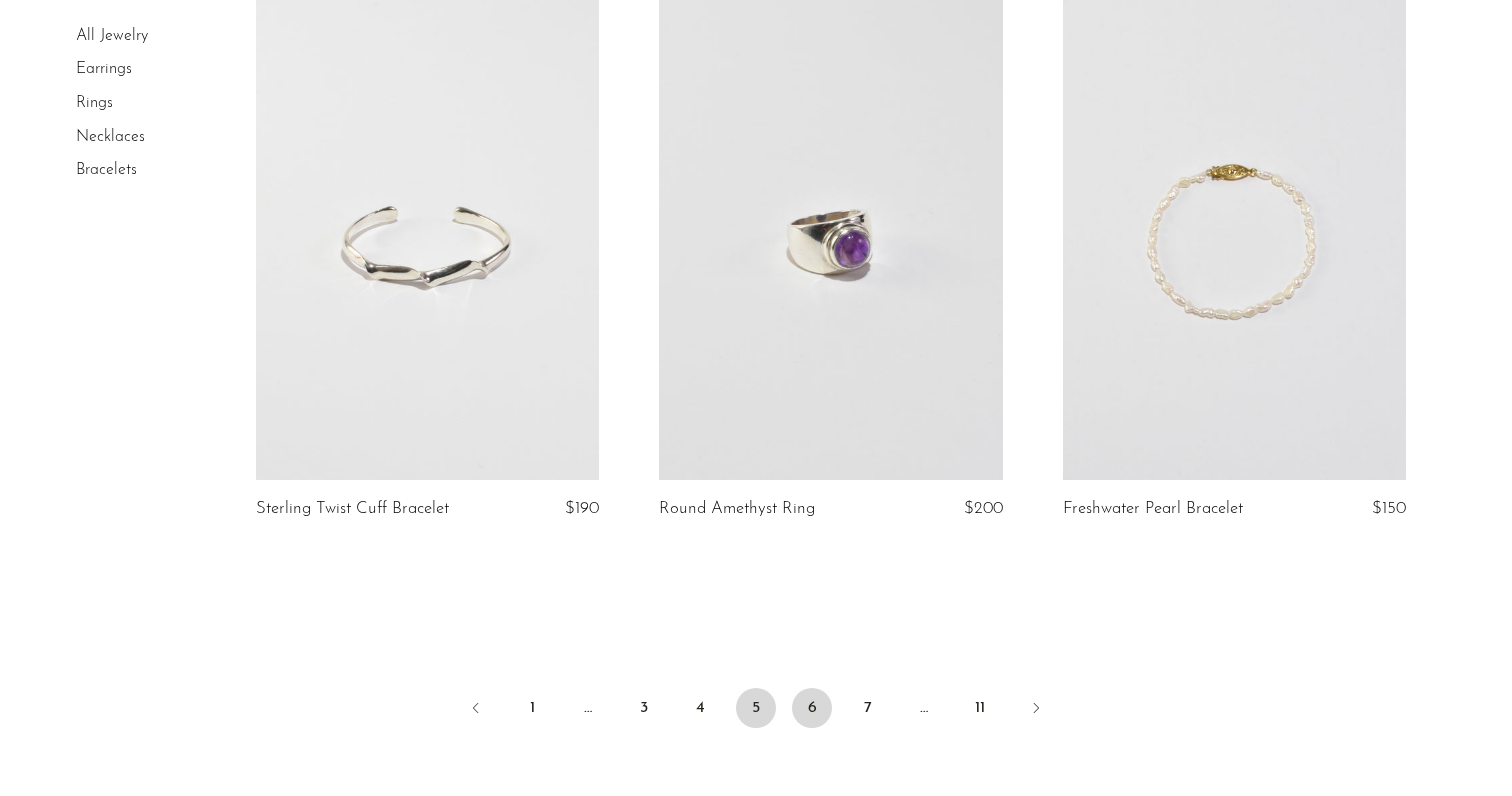 click on "6" at bounding box center [812, 708] 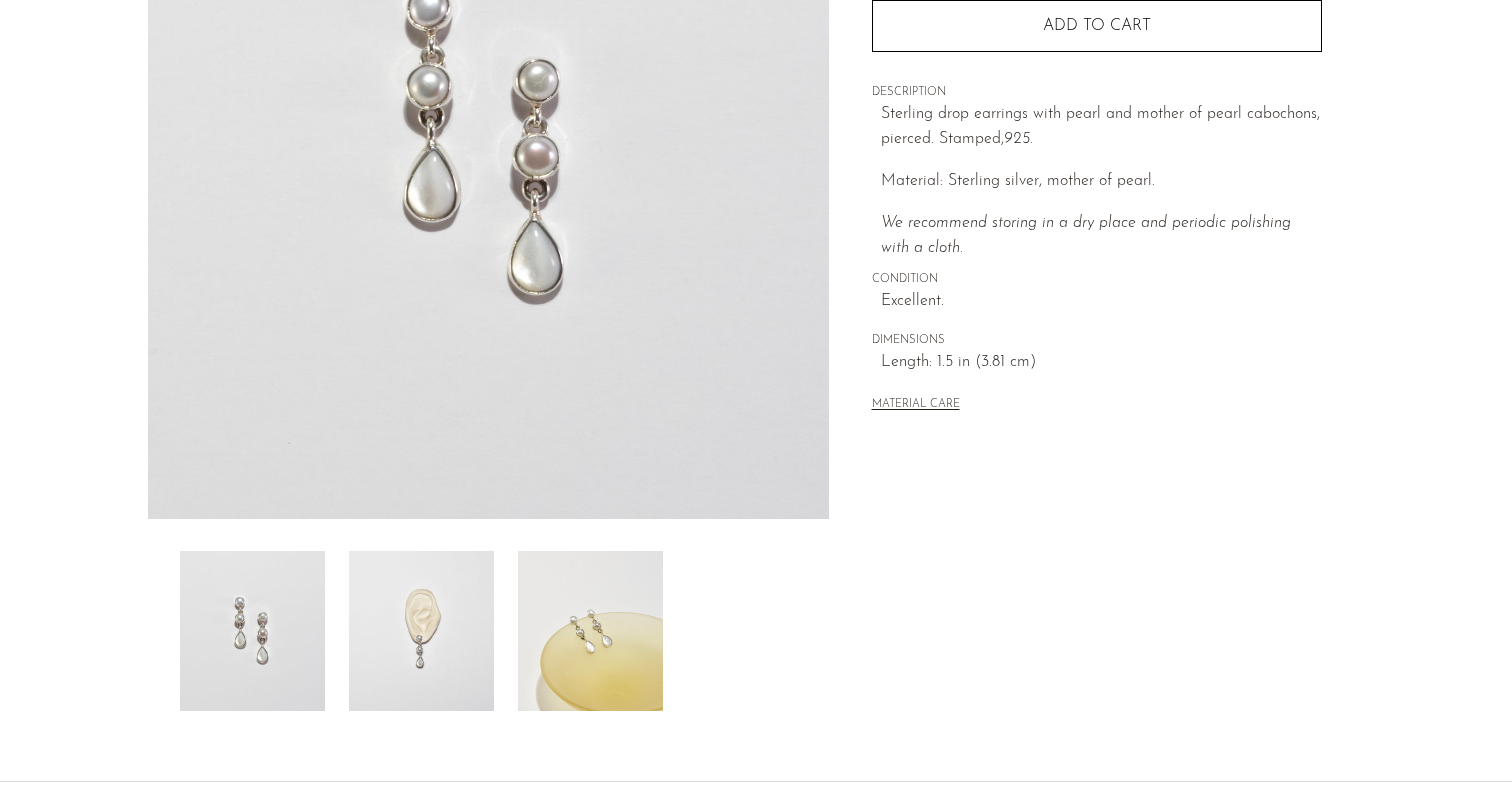 scroll, scrollTop: 506, scrollLeft: 0, axis: vertical 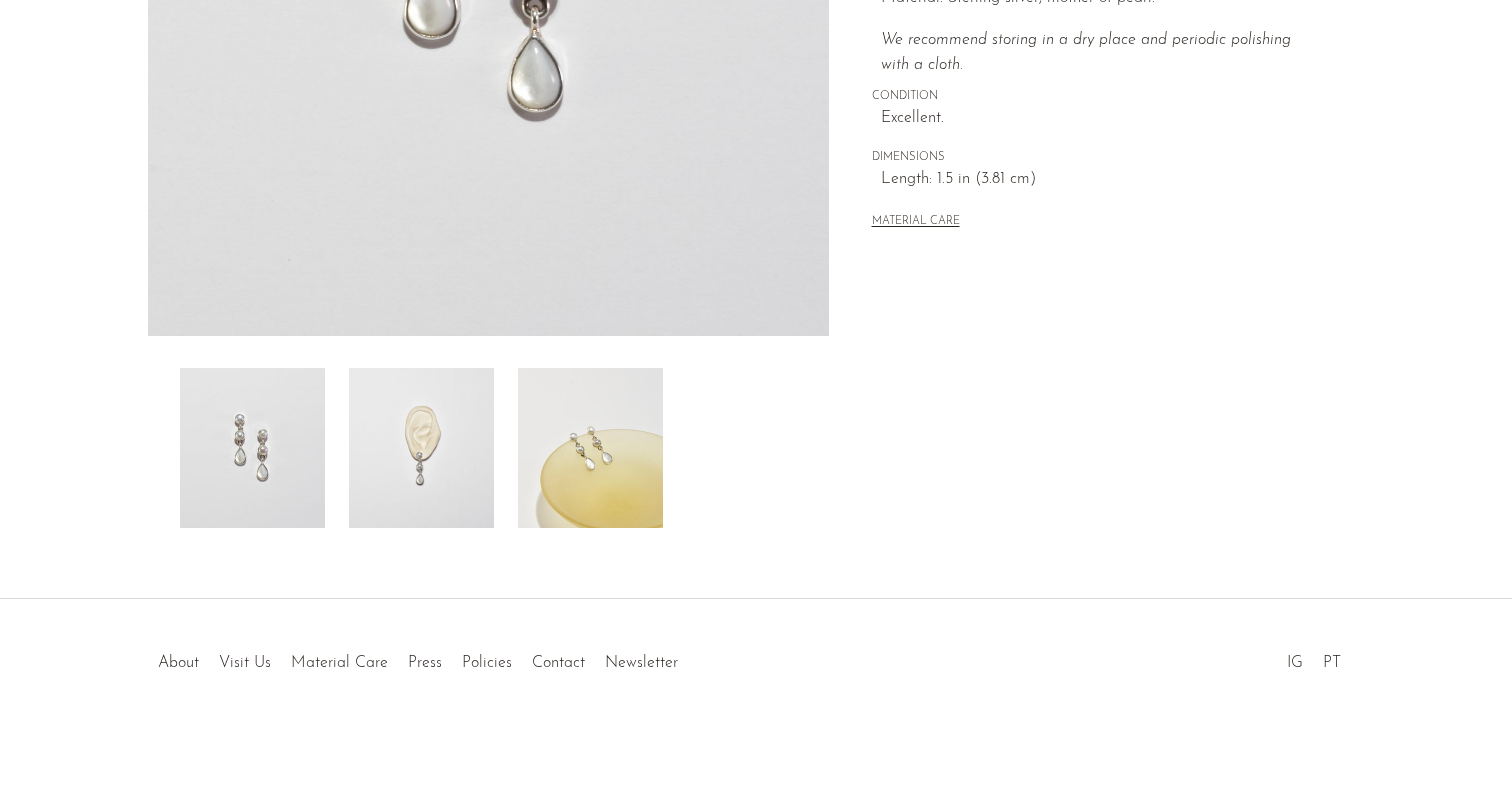 click at bounding box center [590, 448] 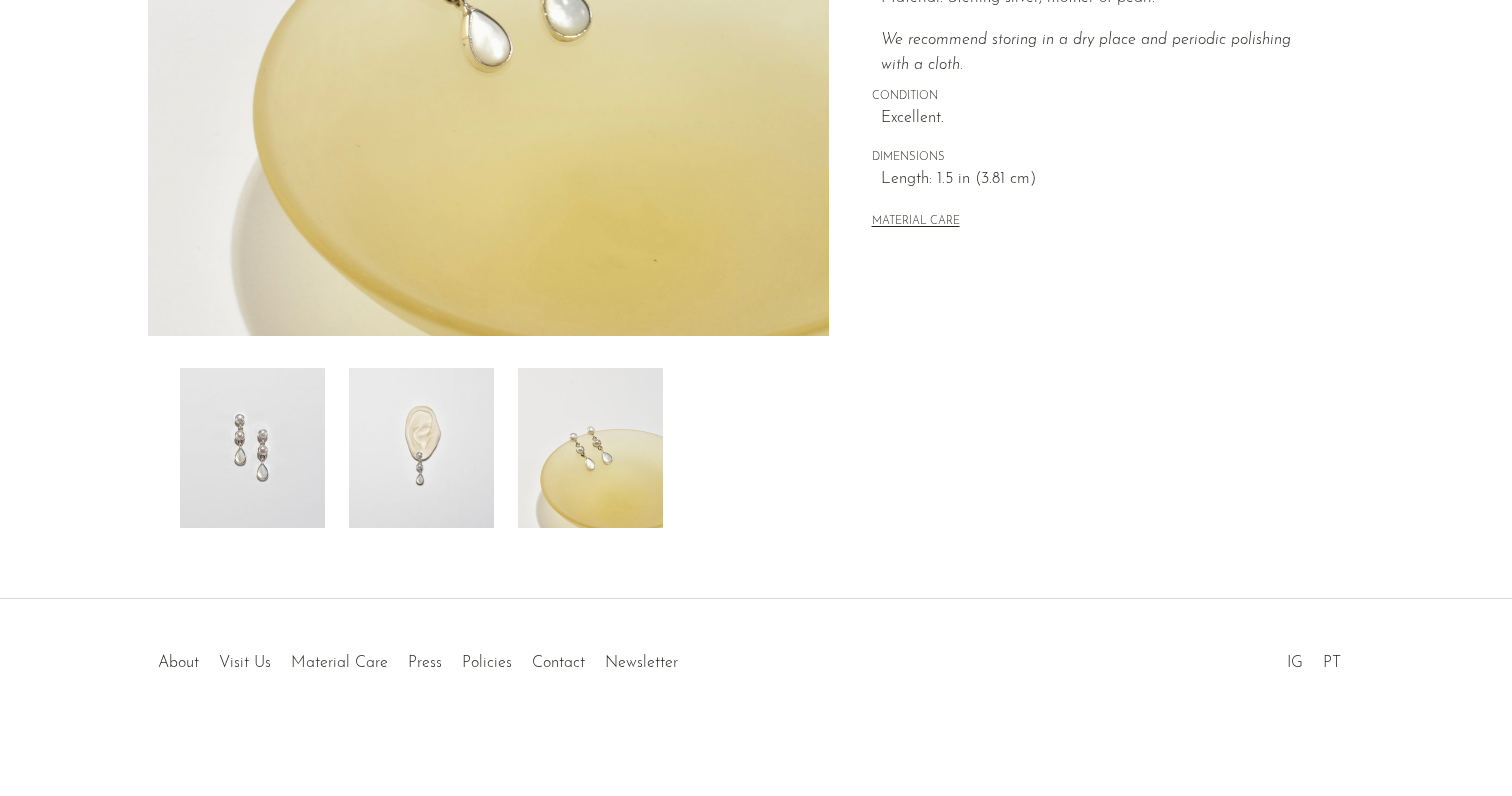 click at bounding box center (421, 448) 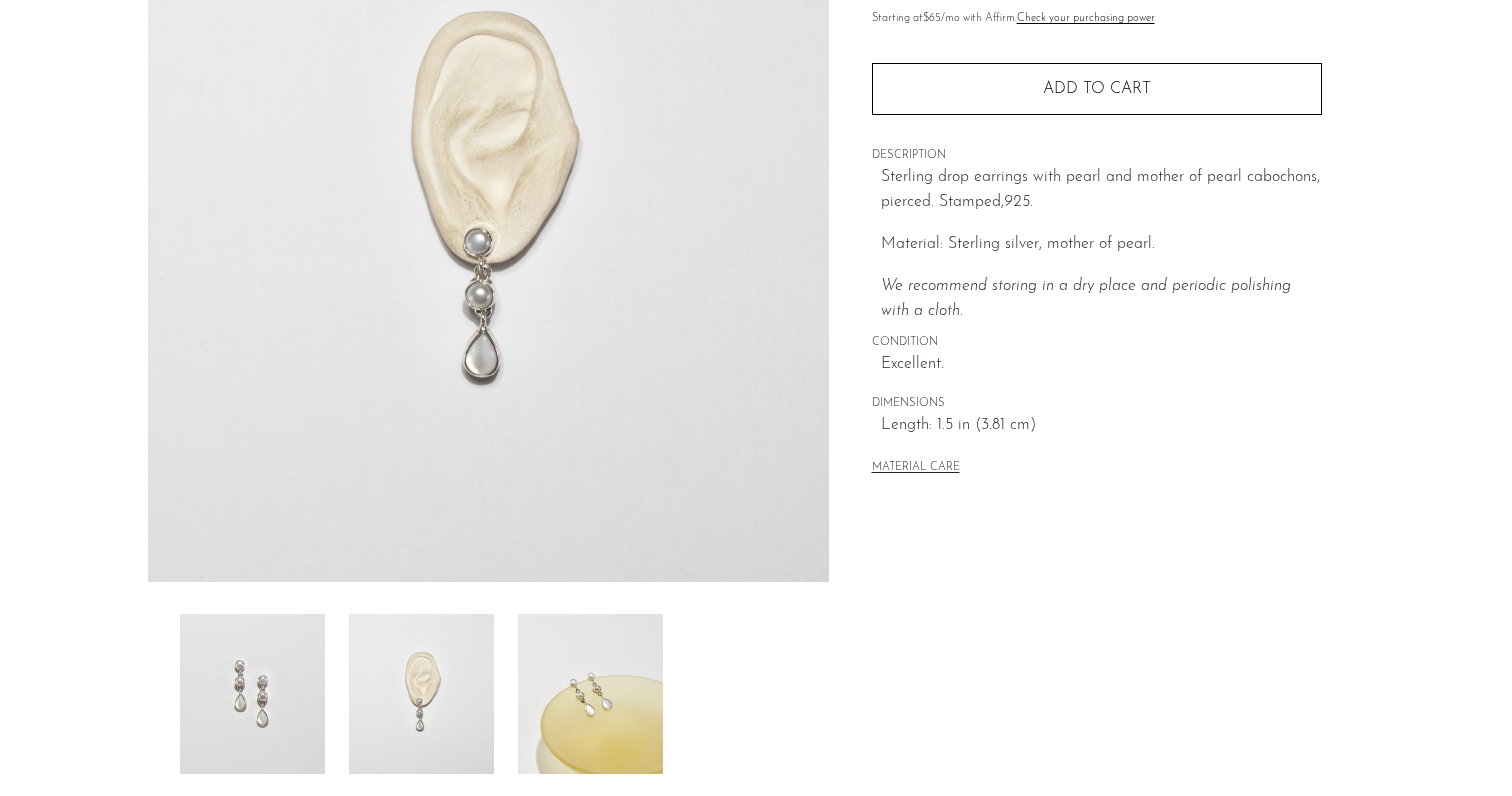 scroll, scrollTop: 254, scrollLeft: 0, axis: vertical 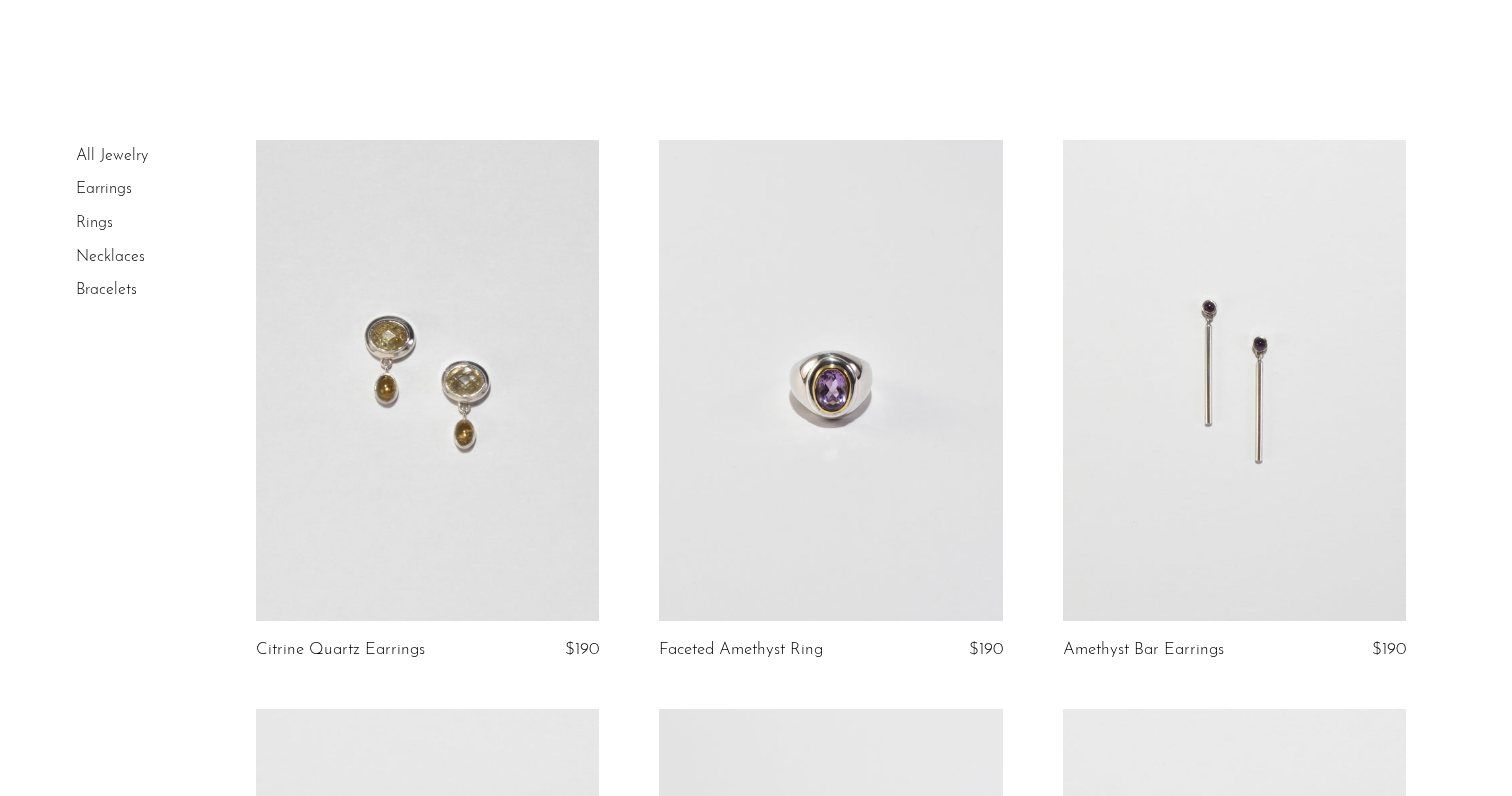 click at bounding box center [428, 380] 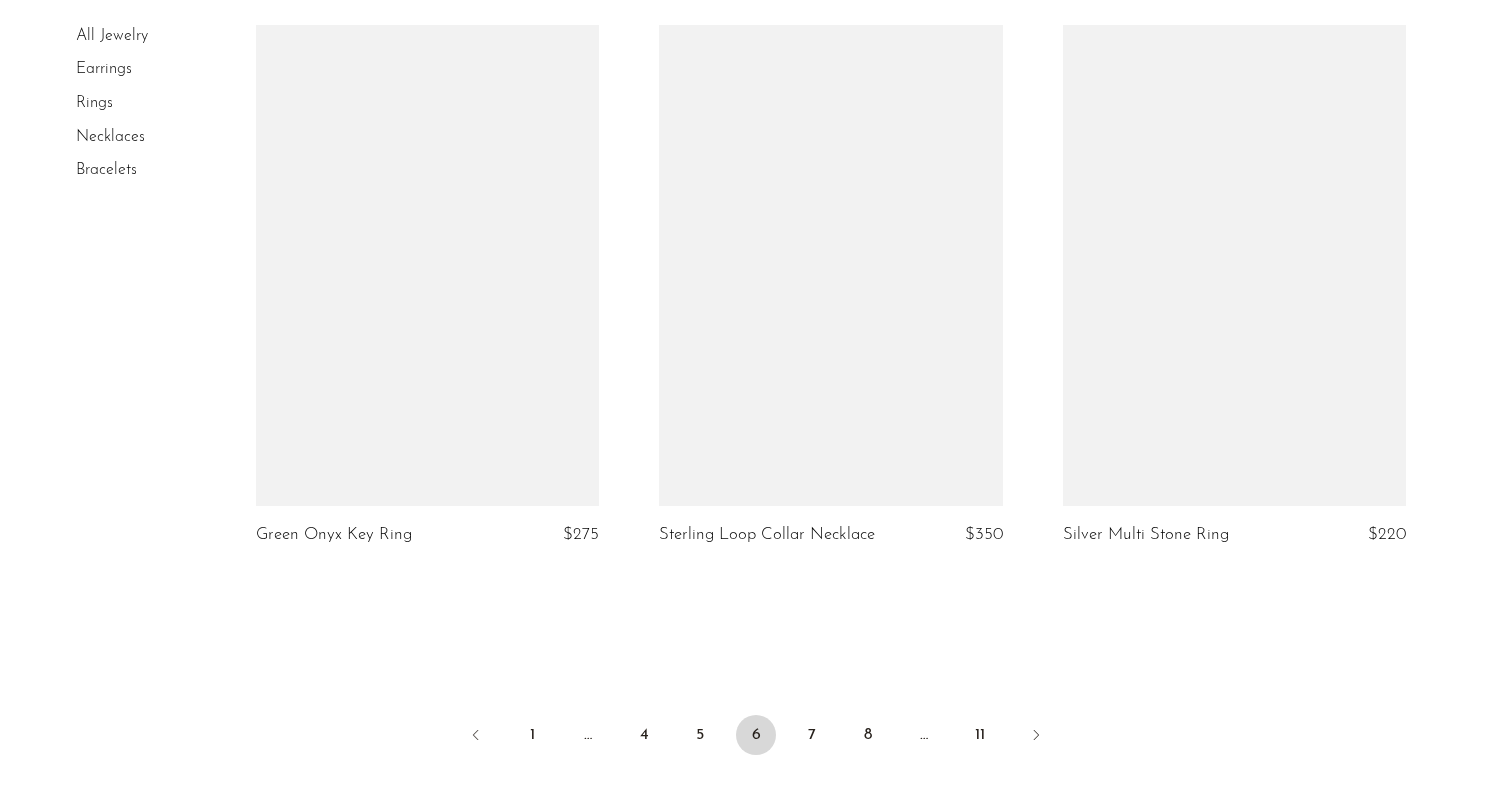 scroll, scrollTop: 6724, scrollLeft: 0, axis: vertical 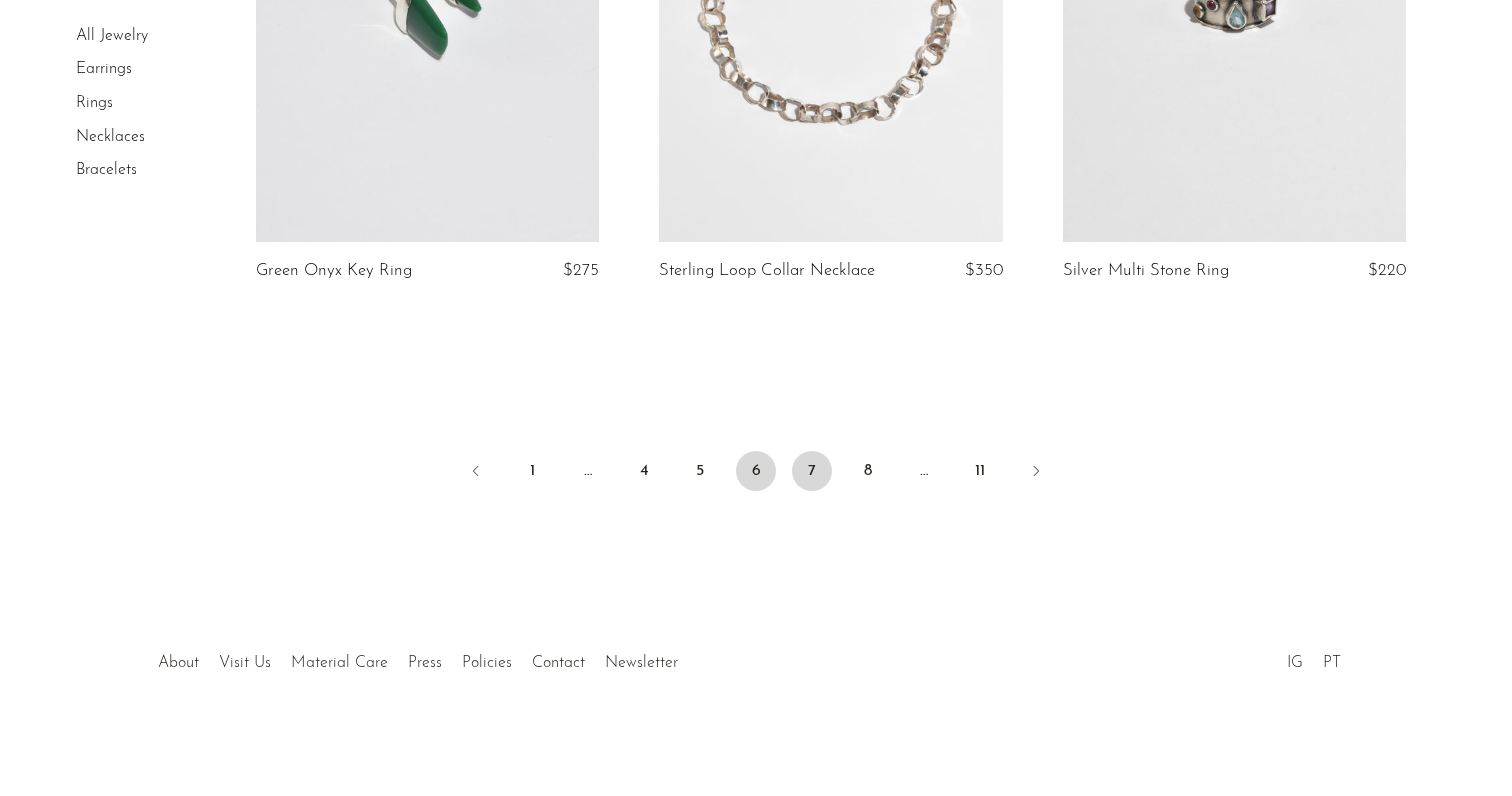 click on "7" at bounding box center [812, 471] 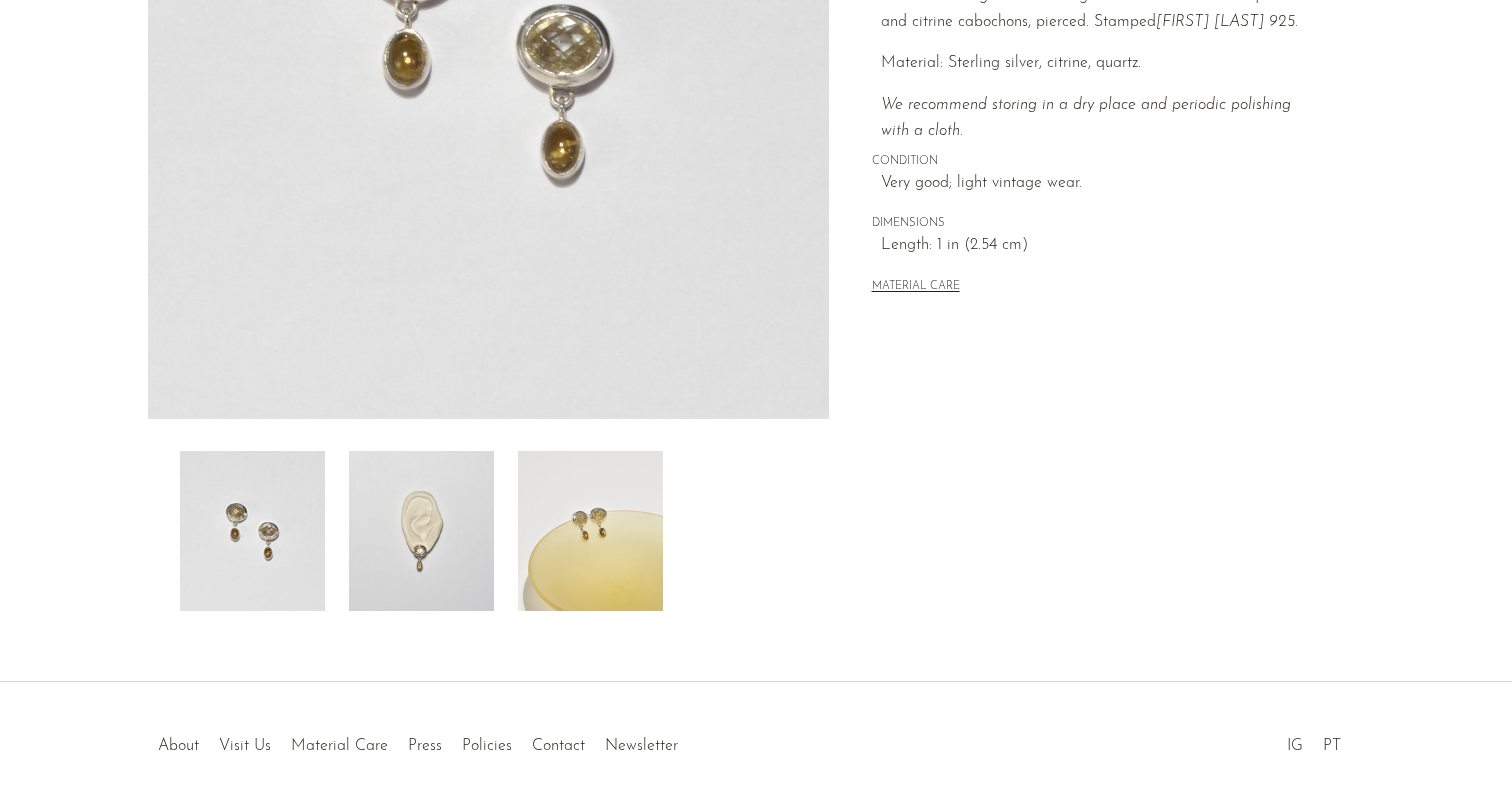 scroll, scrollTop: 506, scrollLeft: 0, axis: vertical 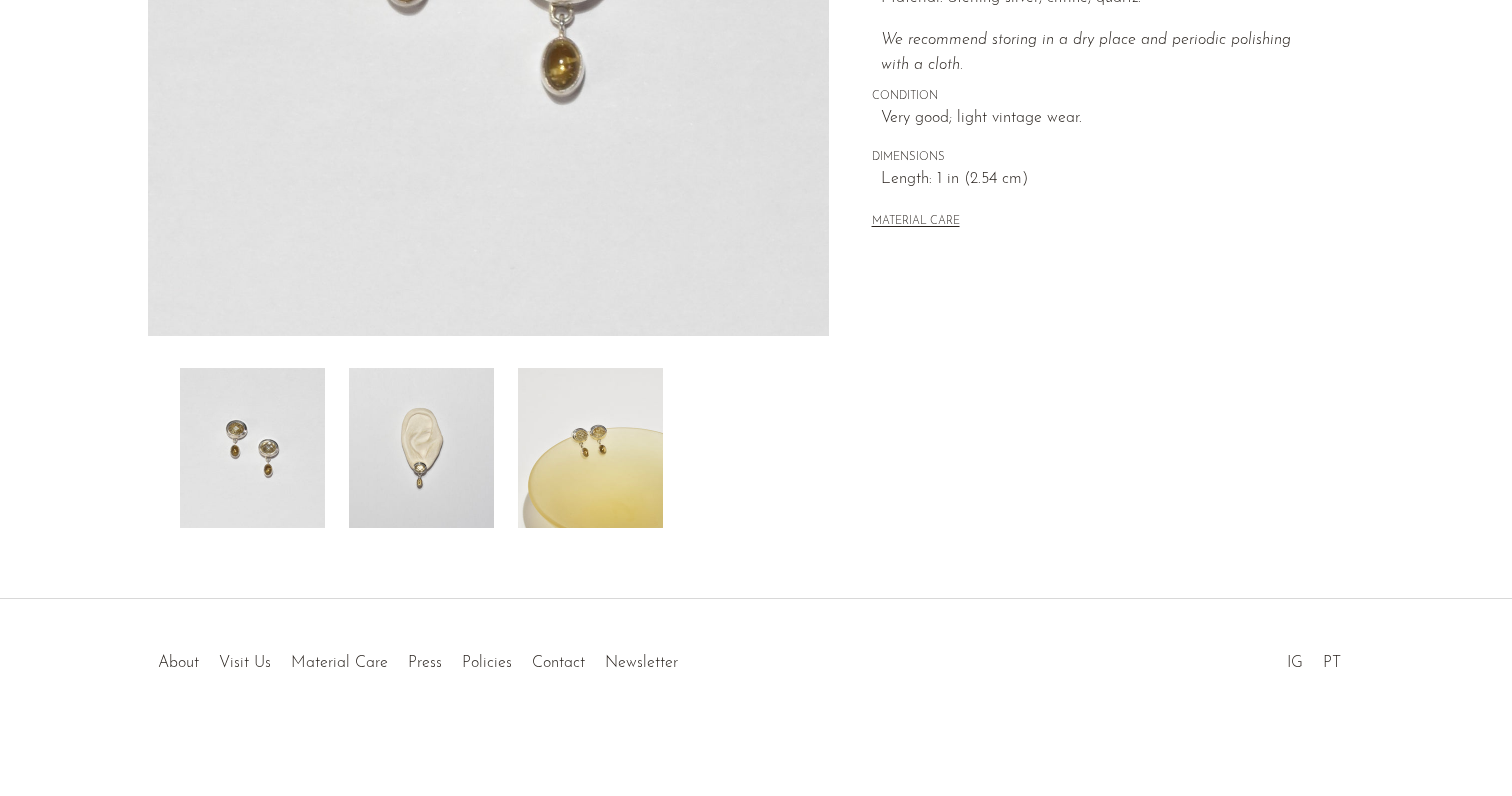 click at bounding box center (590, 448) 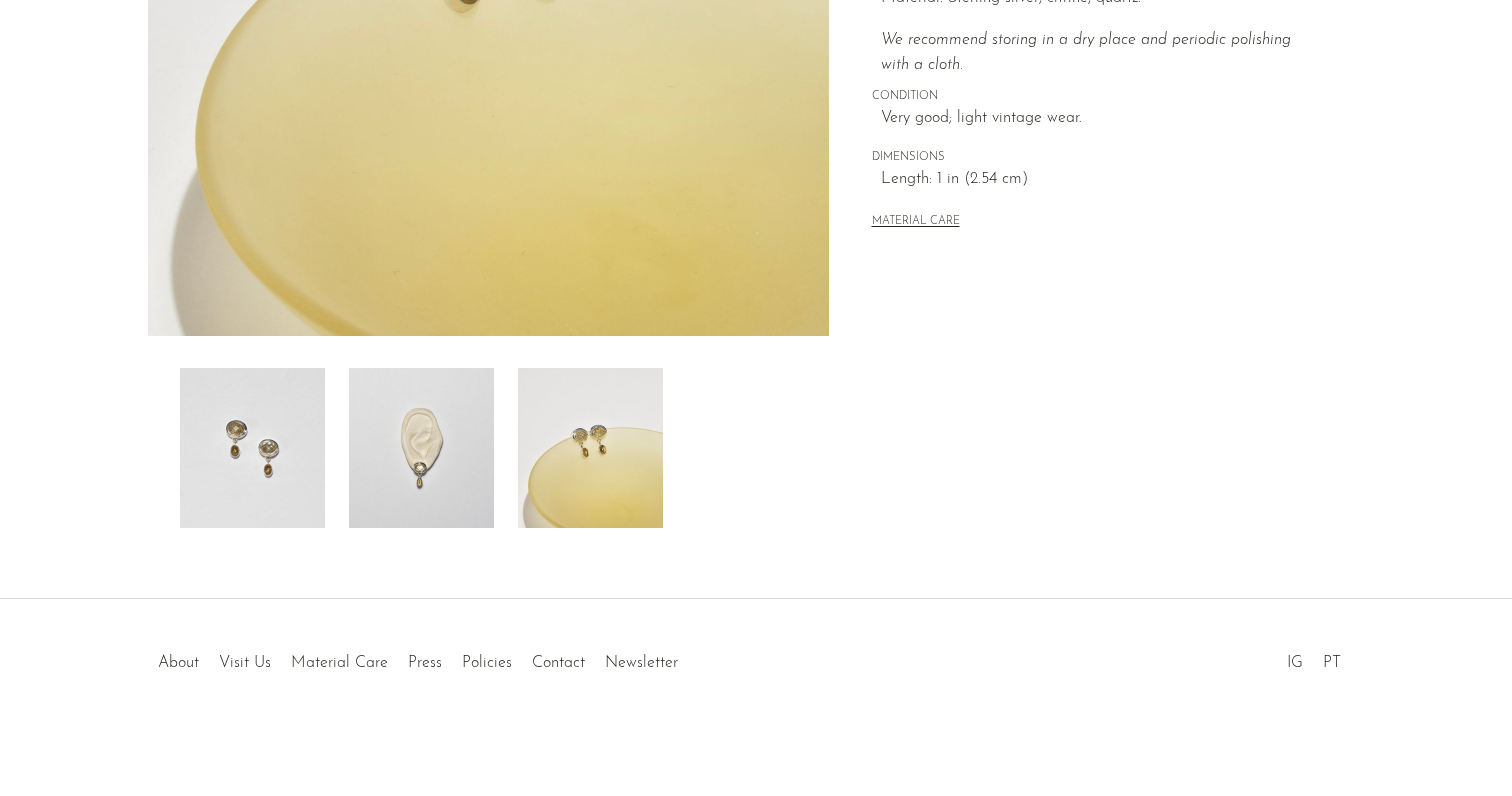 click at bounding box center [421, 448] 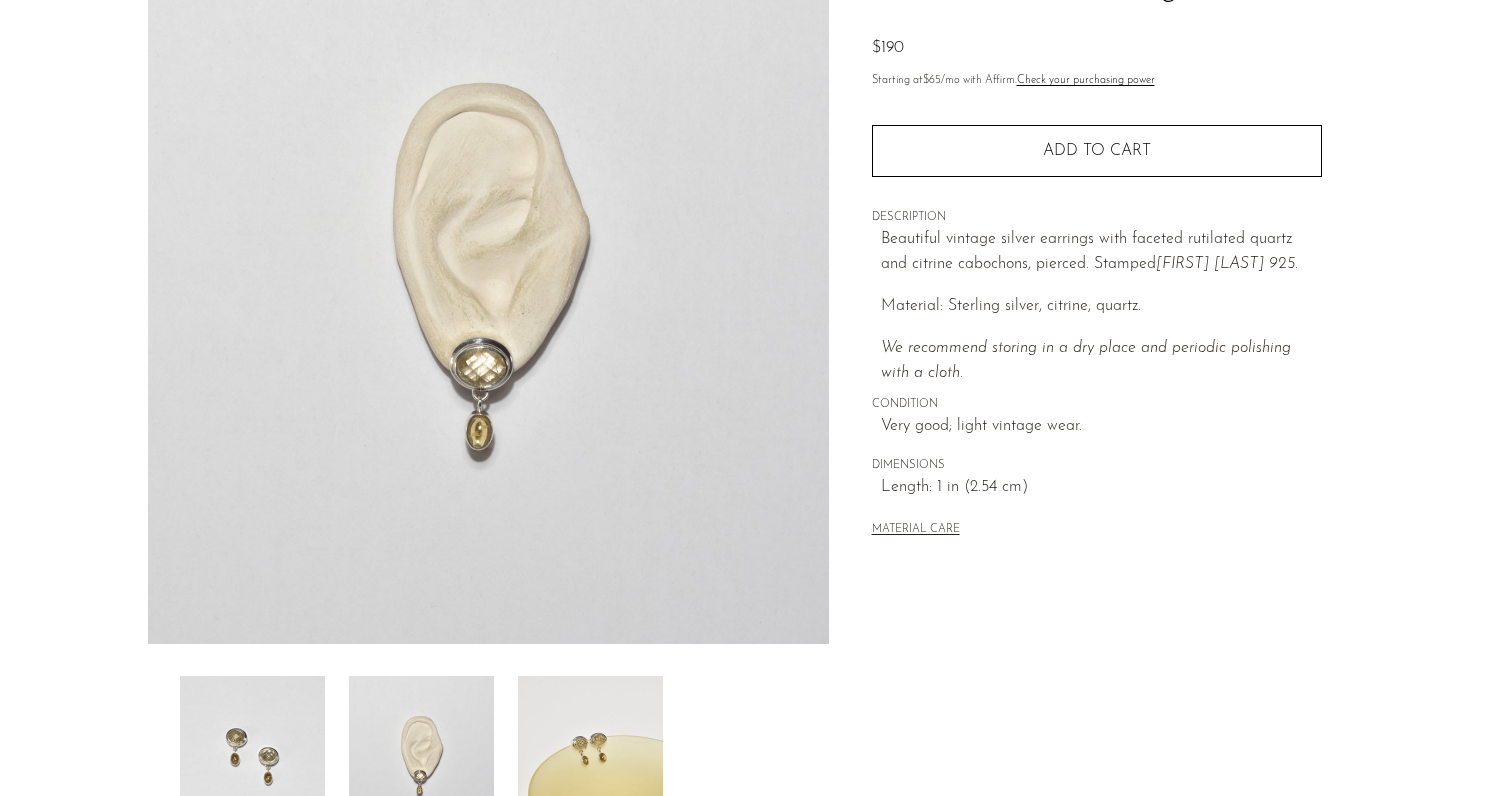 scroll, scrollTop: 187, scrollLeft: 0, axis: vertical 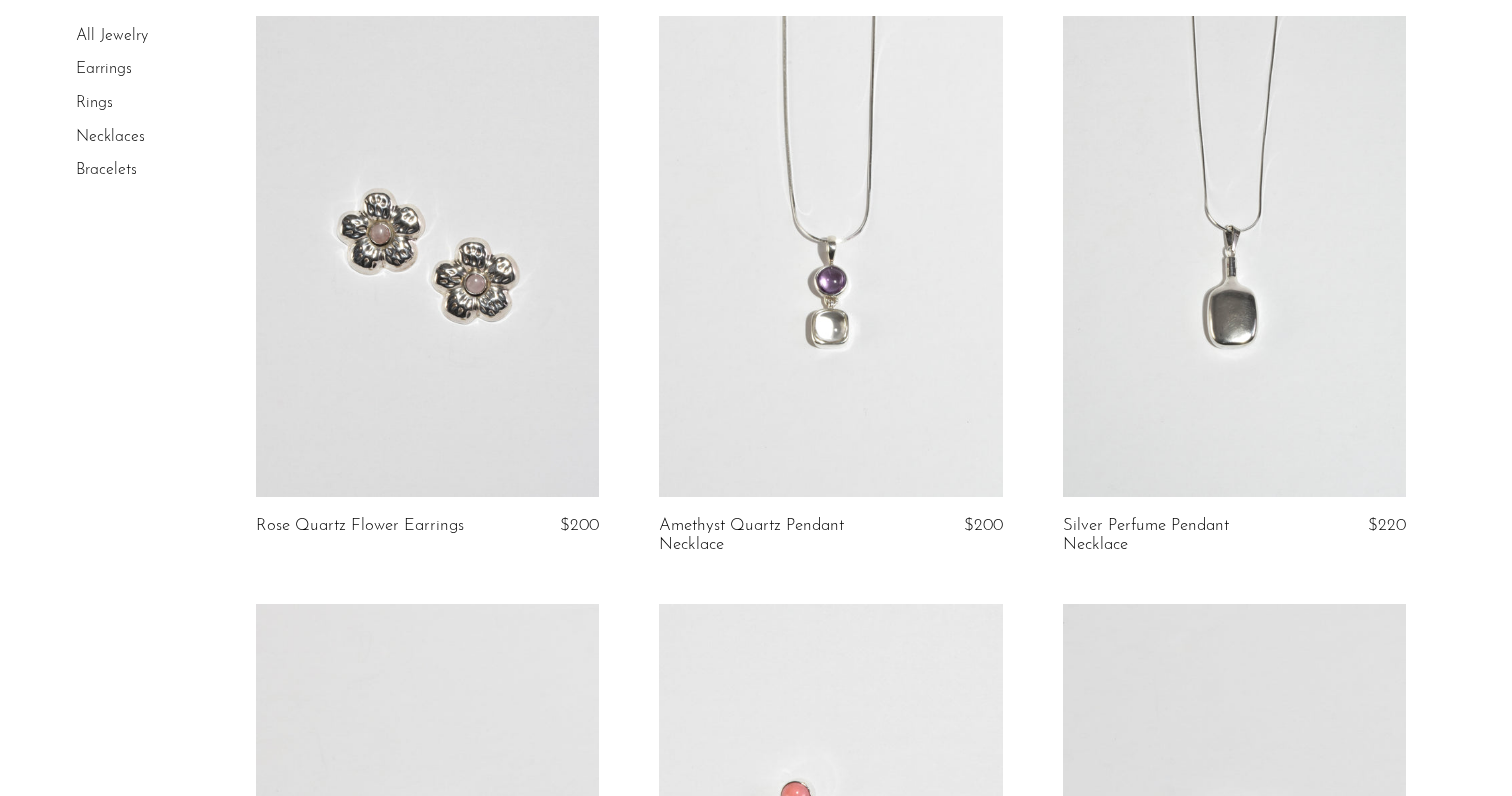 click at bounding box center [428, 256] 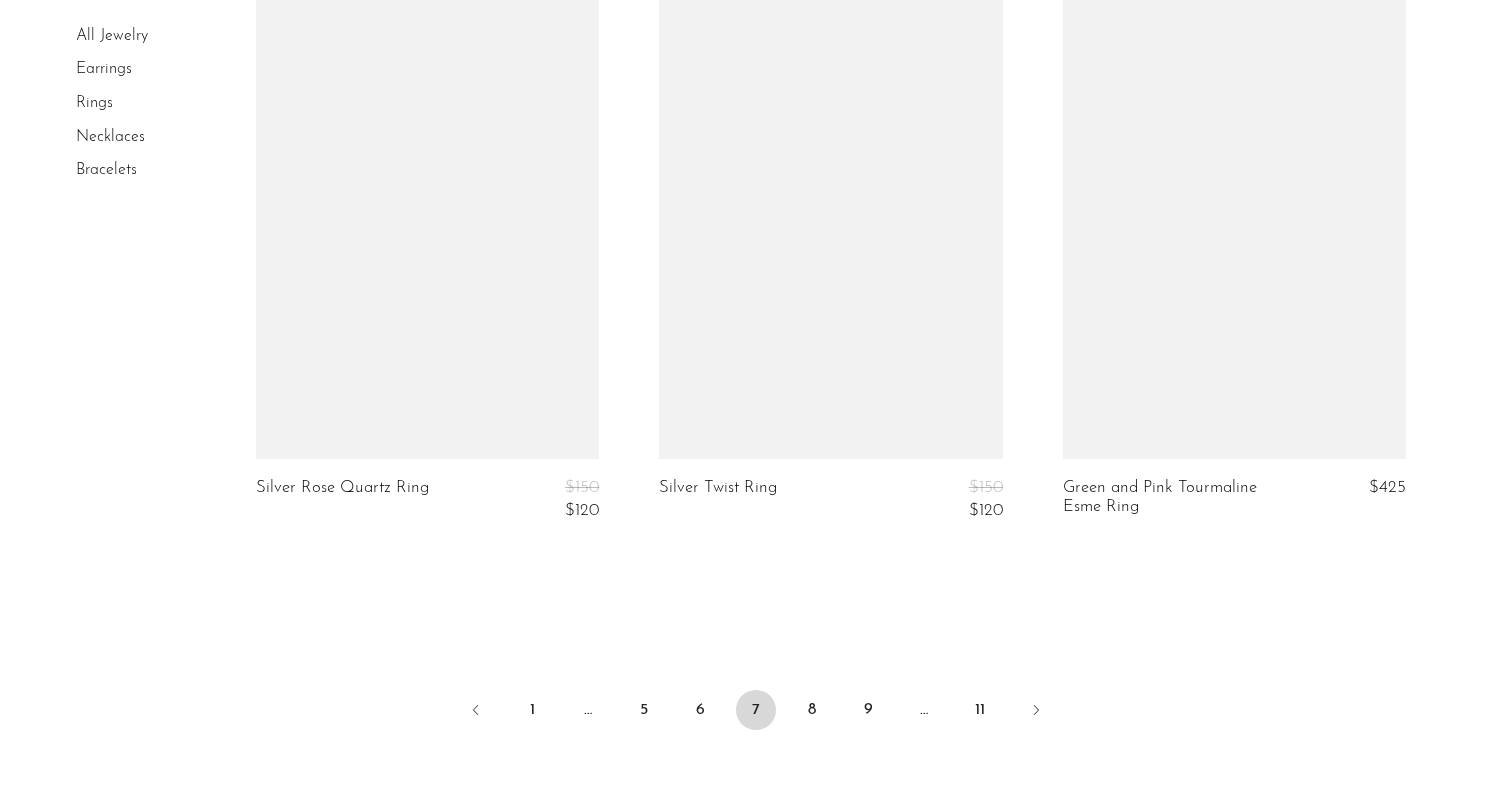 scroll, scrollTop: 6630, scrollLeft: 0, axis: vertical 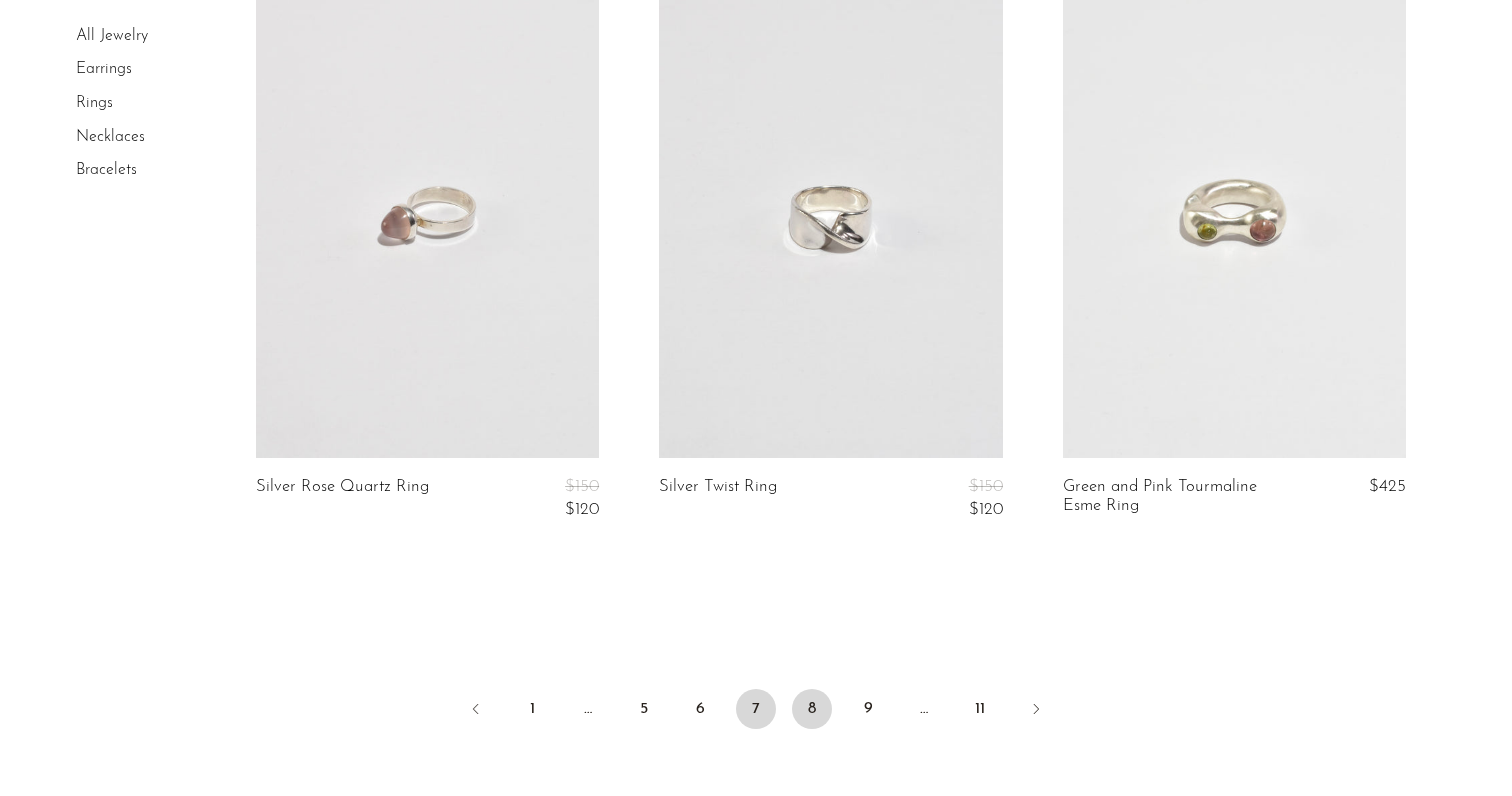 click on "8" at bounding box center (812, 709) 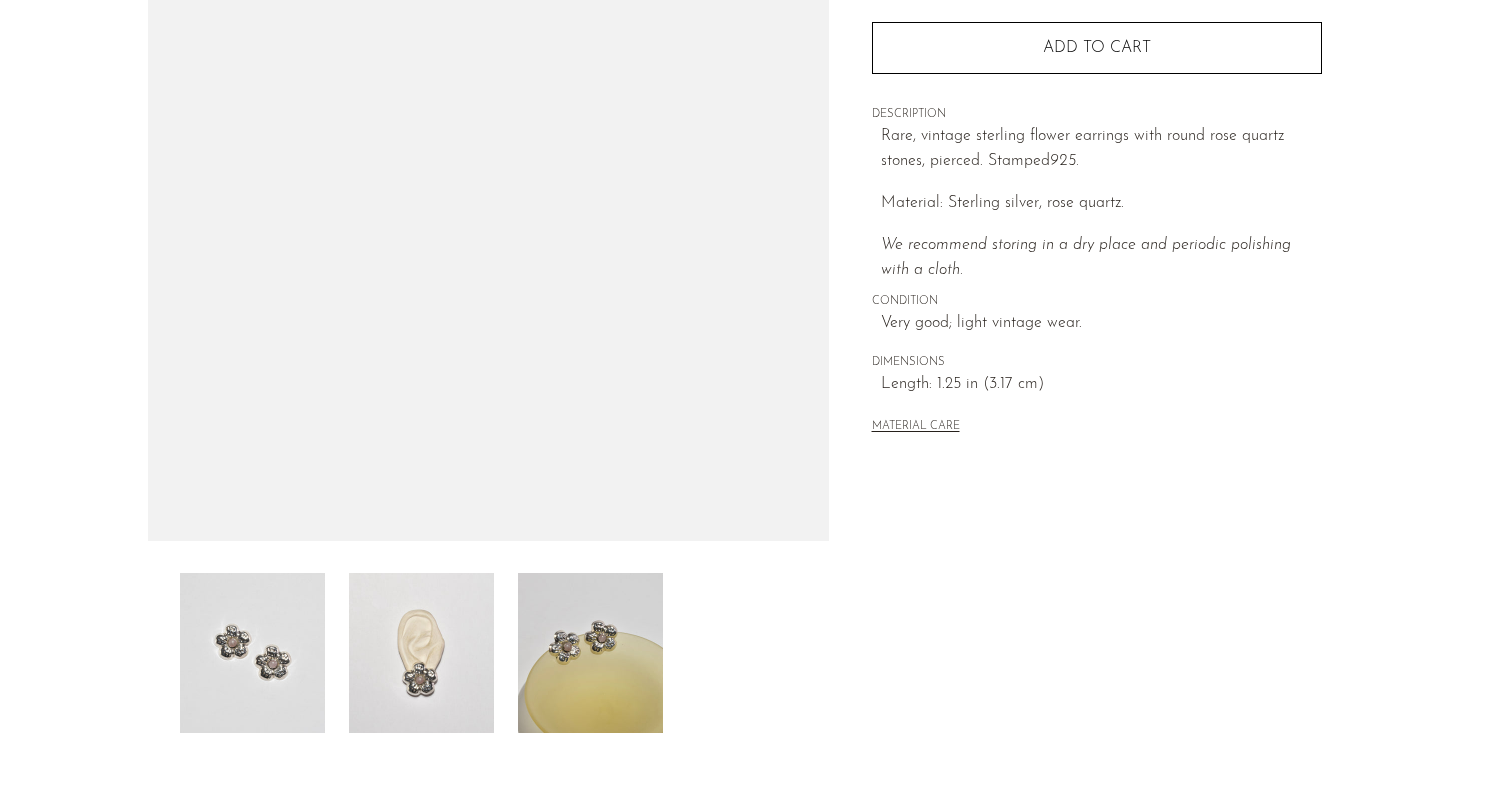 scroll, scrollTop: 364, scrollLeft: 0, axis: vertical 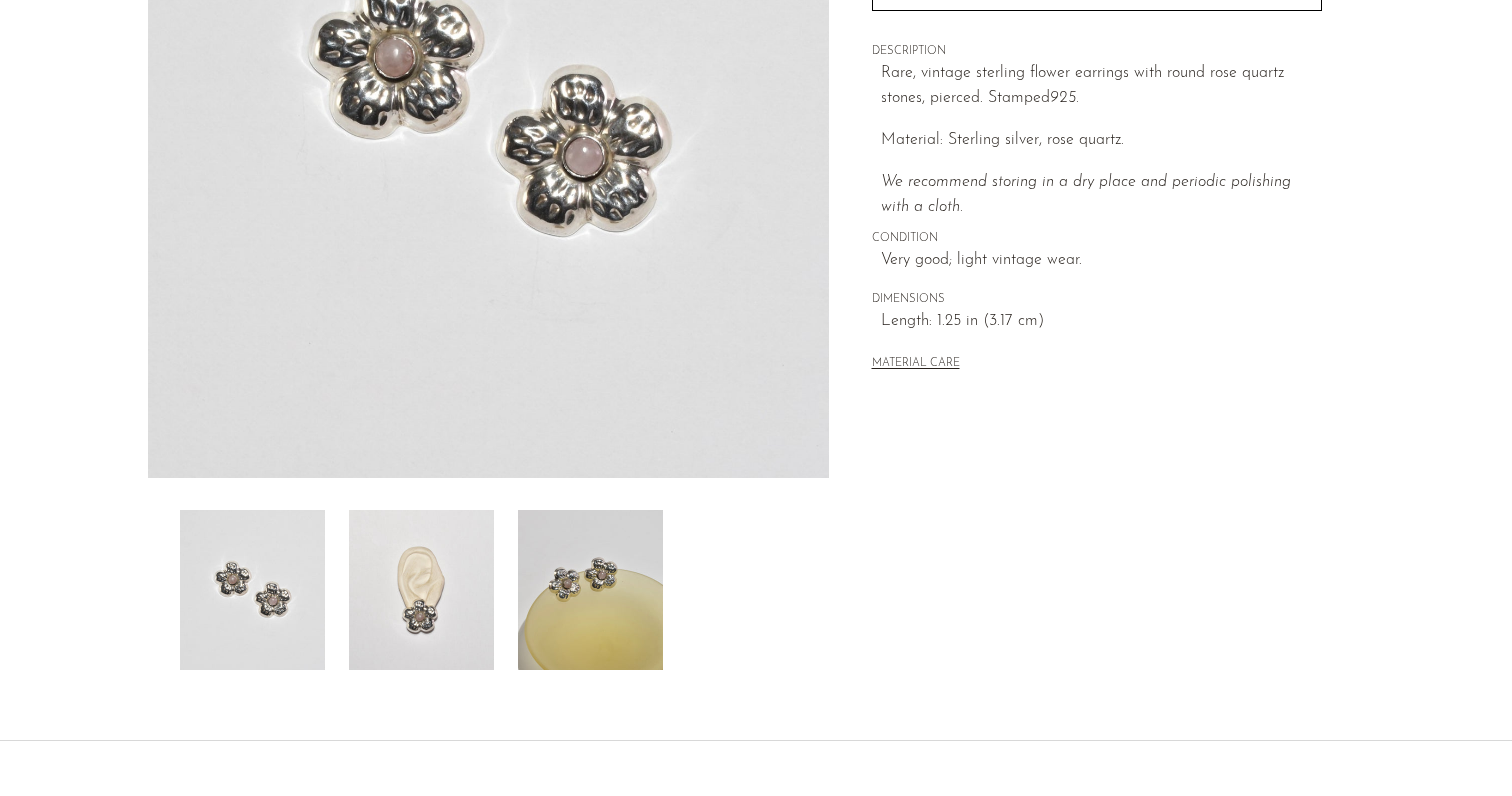 click at bounding box center (421, 590) 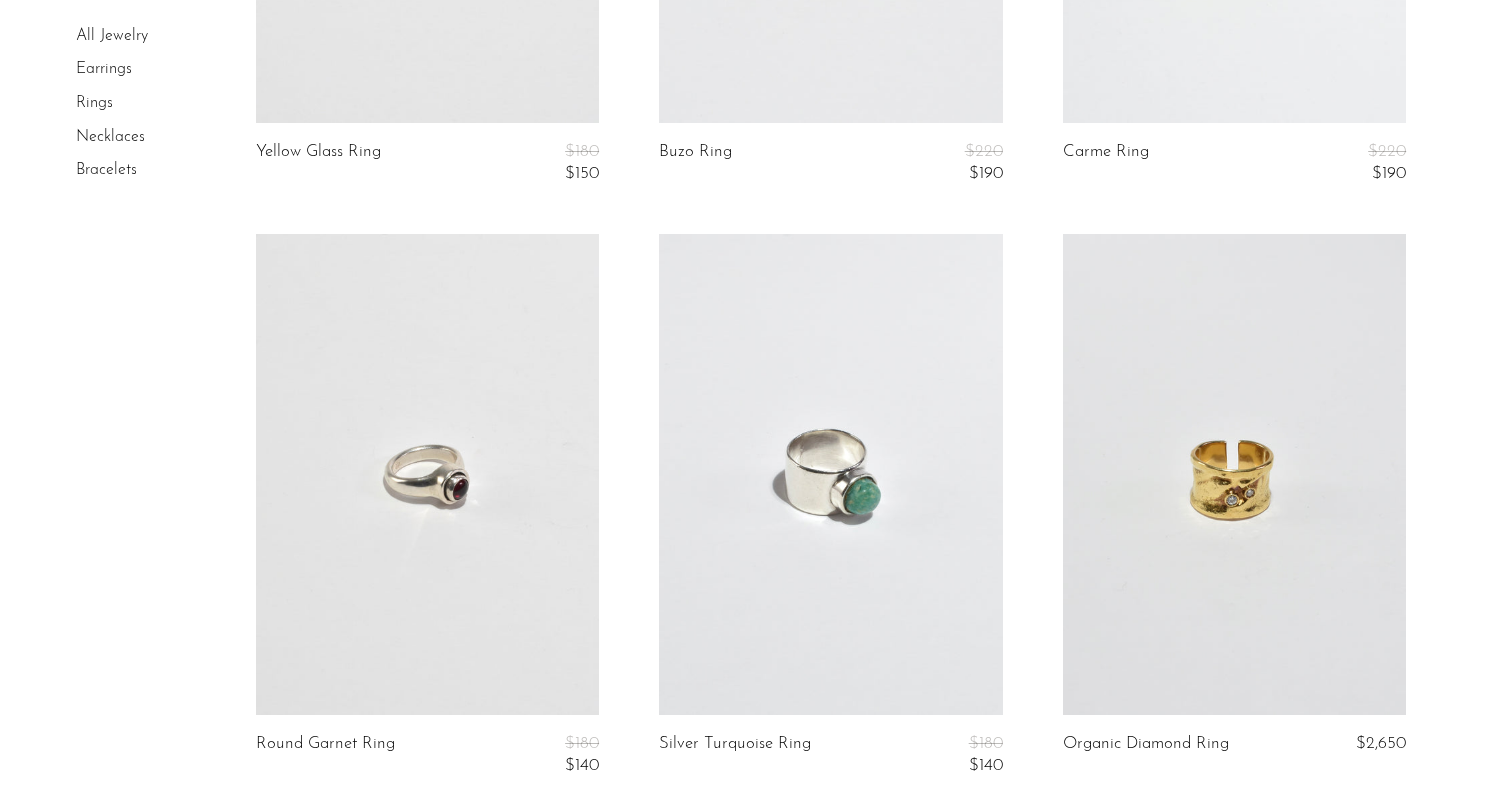 scroll, scrollTop: 0, scrollLeft: 0, axis: both 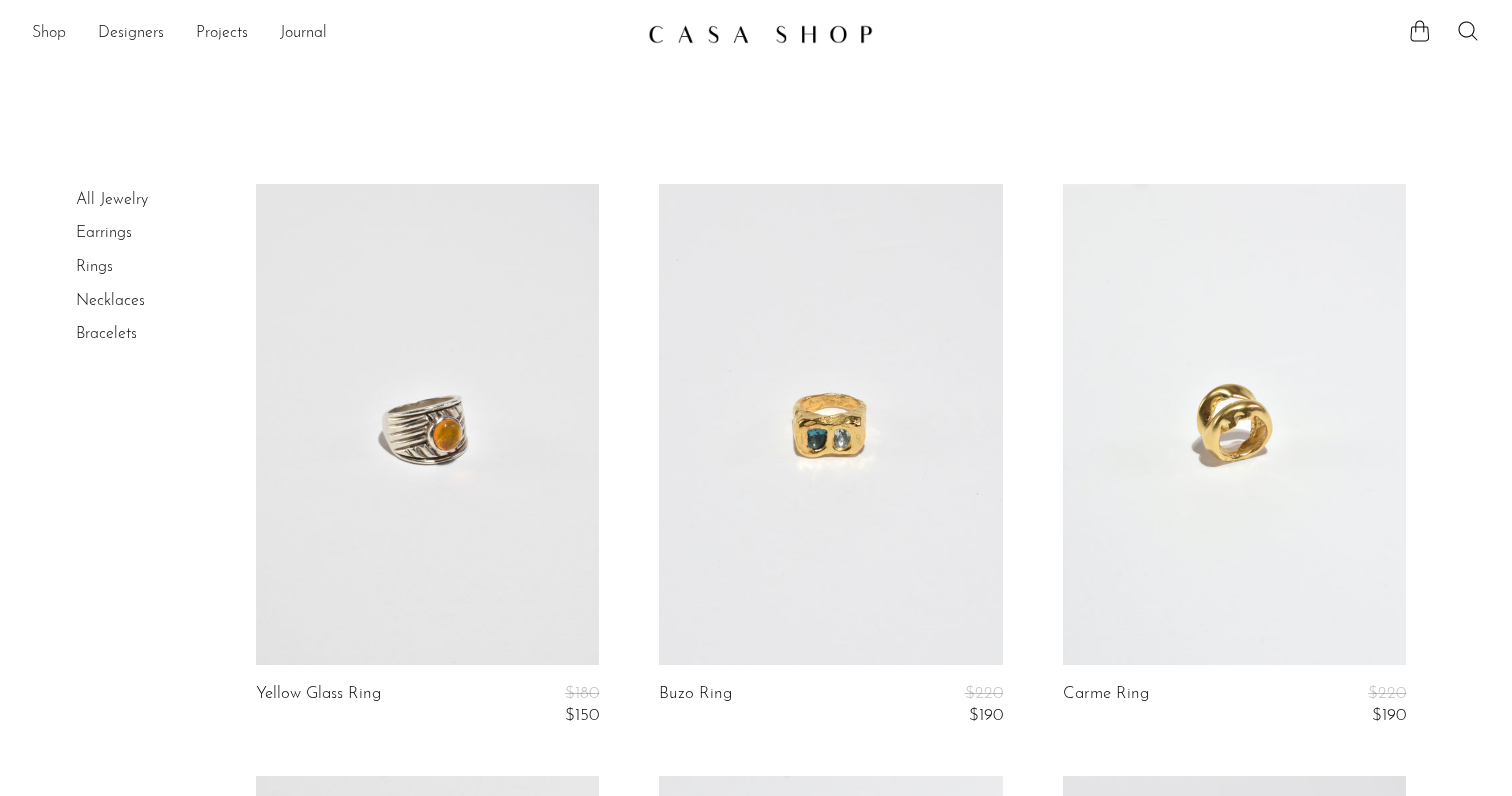 click on "Shop" at bounding box center [49, 34] 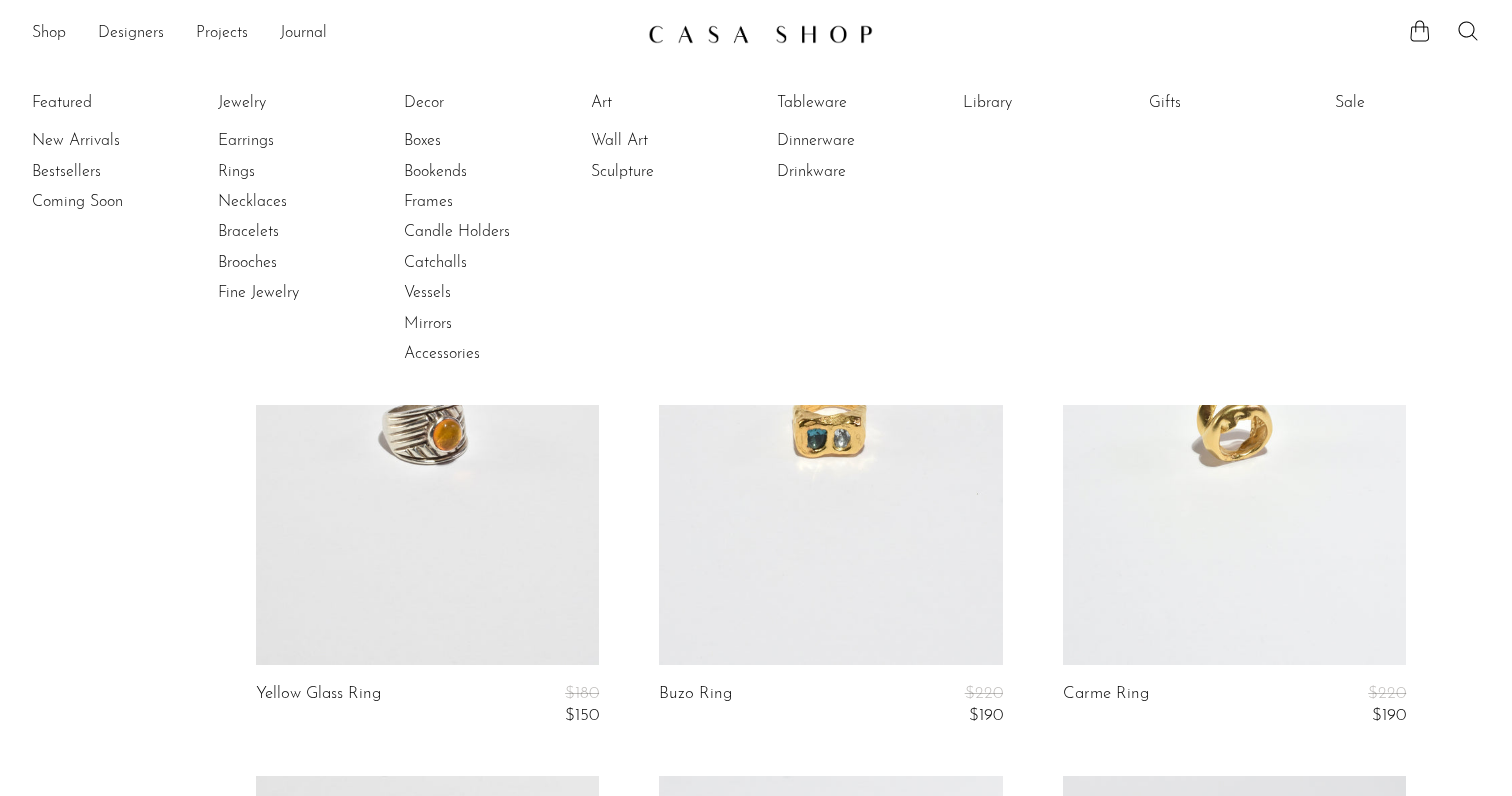 click on "Featured
New Arrivals
Bestsellers
Coming Soon" at bounding box center [104, 229] 